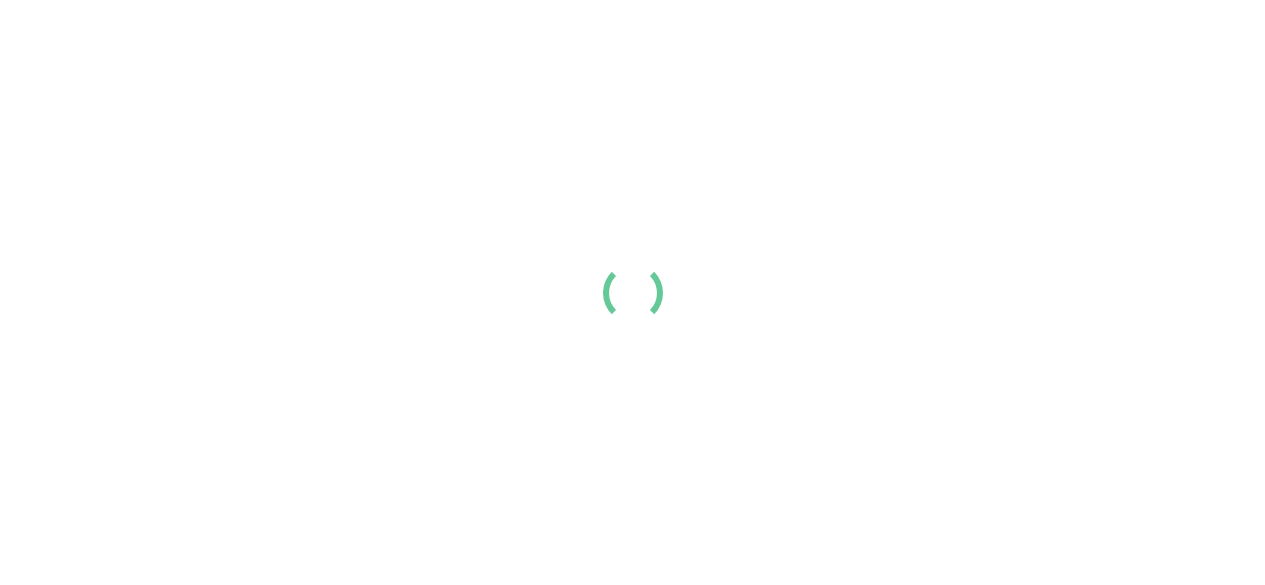 scroll, scrollTop: 0, scrollLeft: 0, axis: both 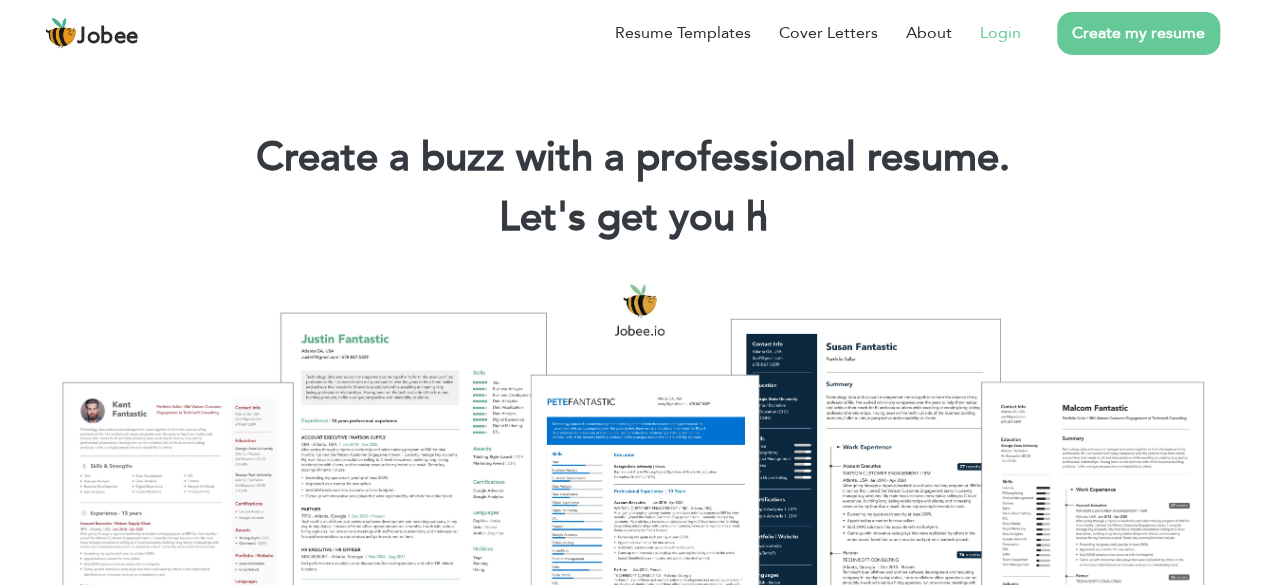 click on "Login" at bounding box center (1000, 33) 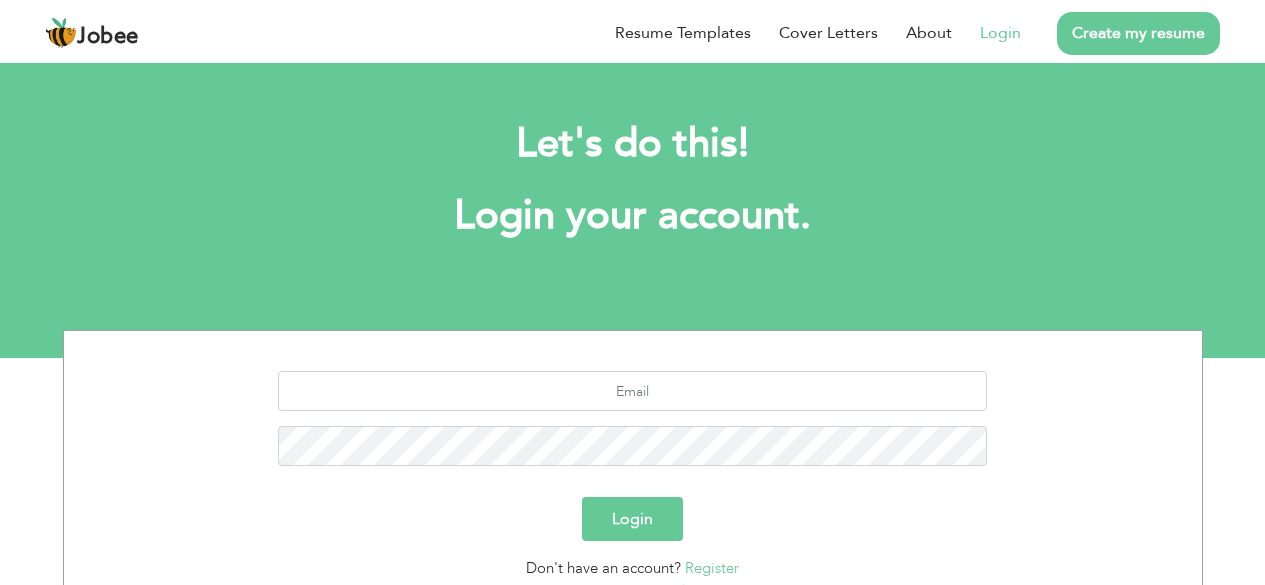 scroll, scrollTop: 0, scrollLeft: 0, axis: both 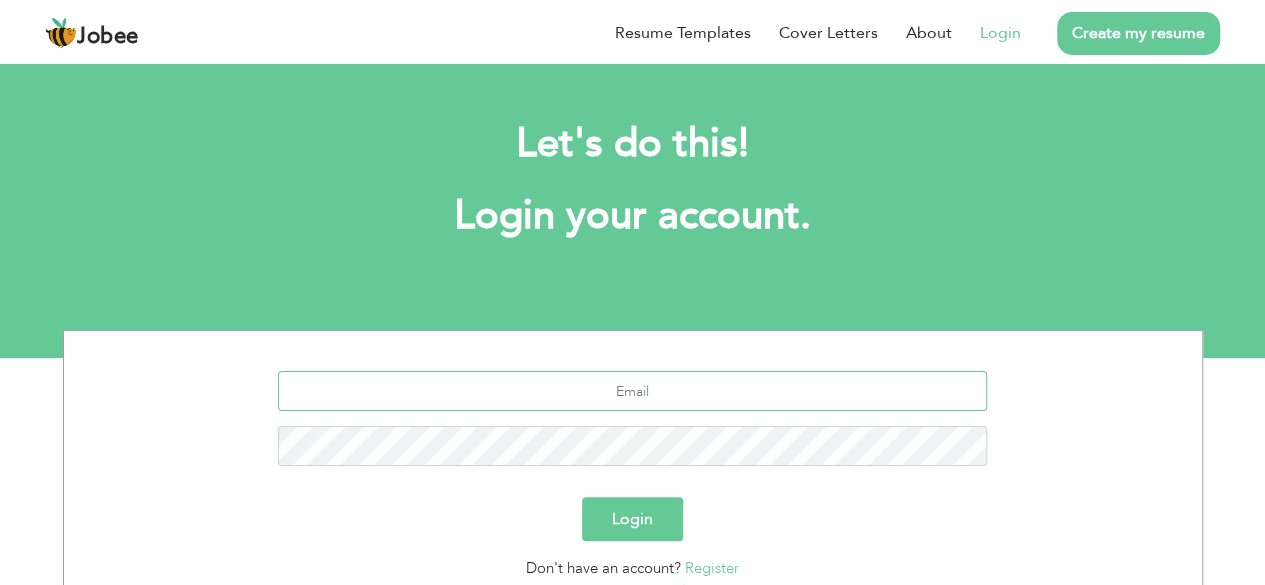 type on "[EMAIL_ADDRESS][DOMAIN_NAME]" 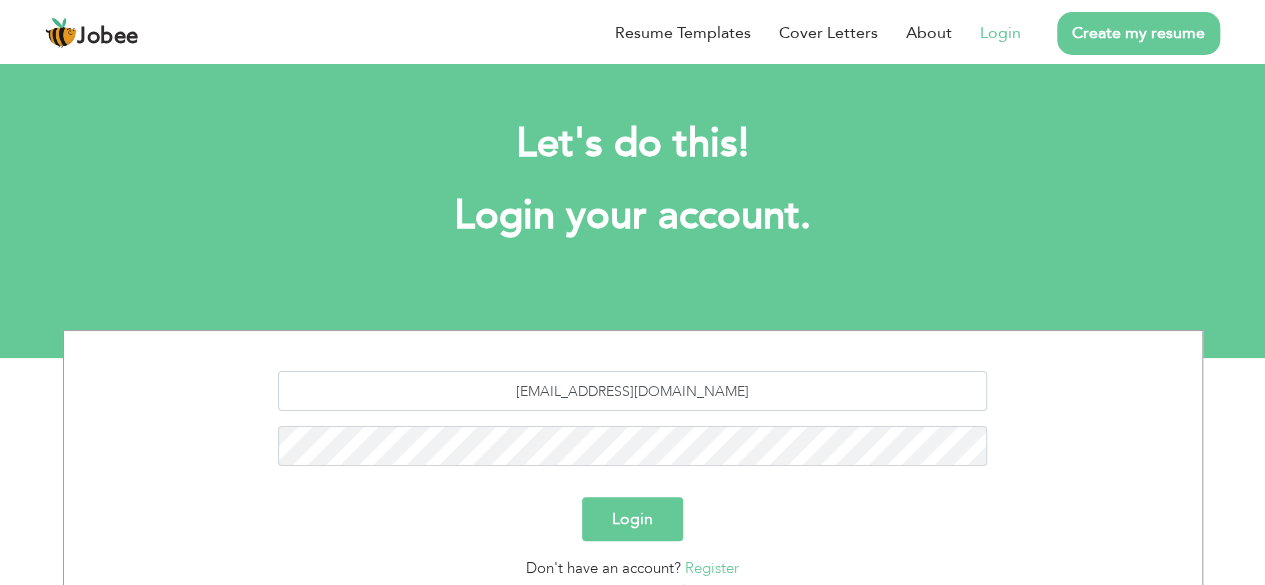 click on "Login" at bounding box center (632, 519) 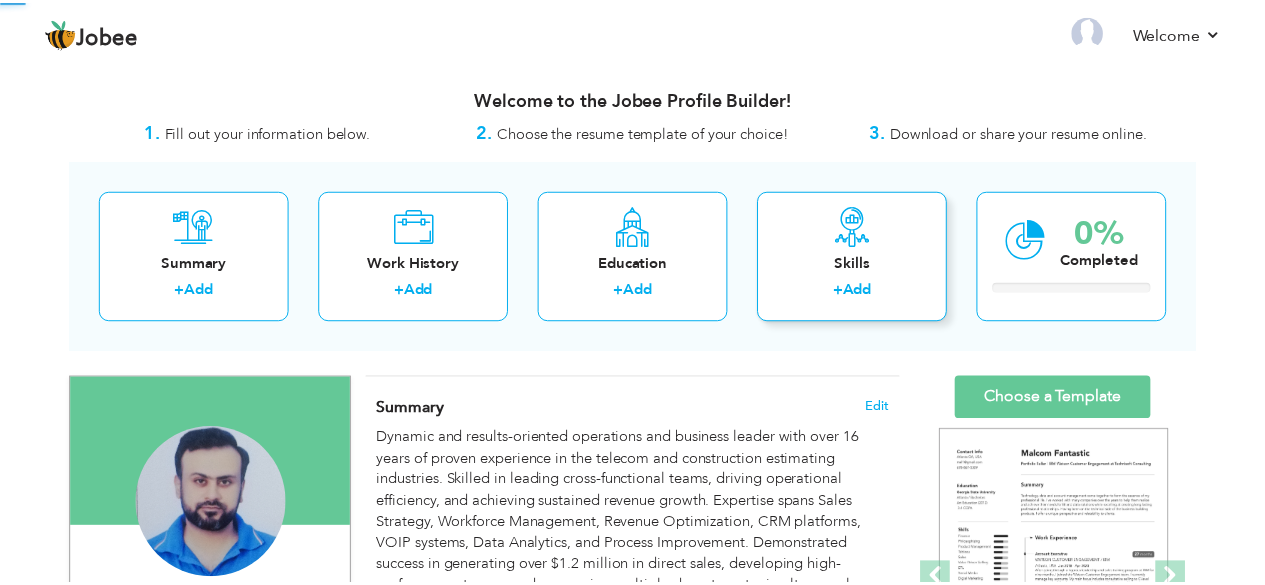 scroll, scrollTop: 0, scrollLeft: 0, axis: both 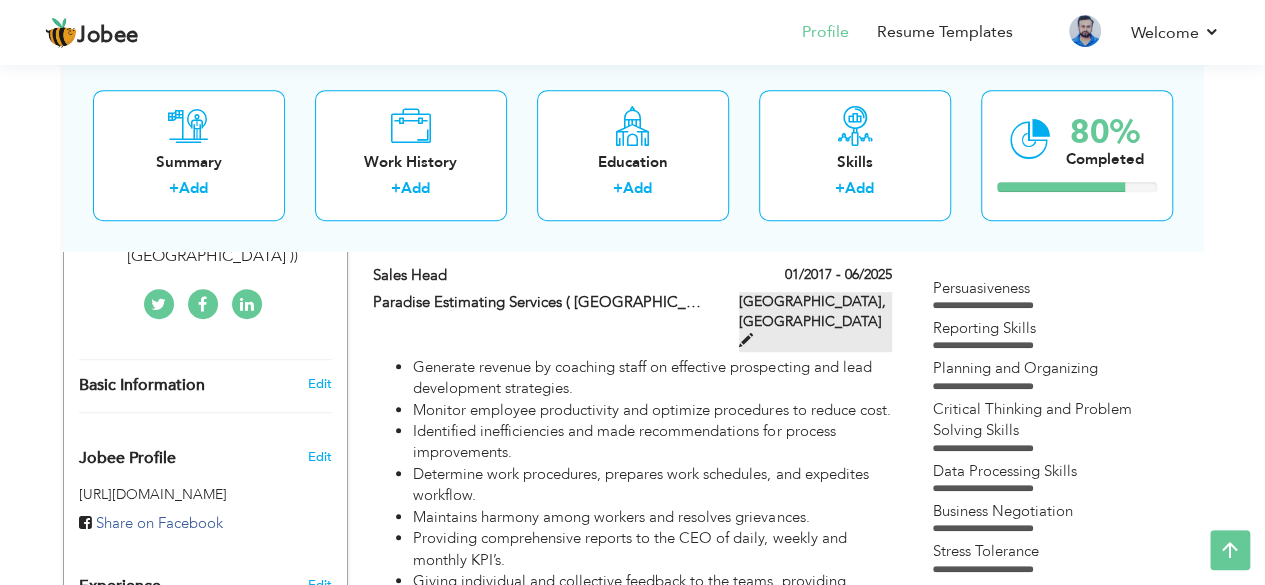click at bounding box center [746, 340] 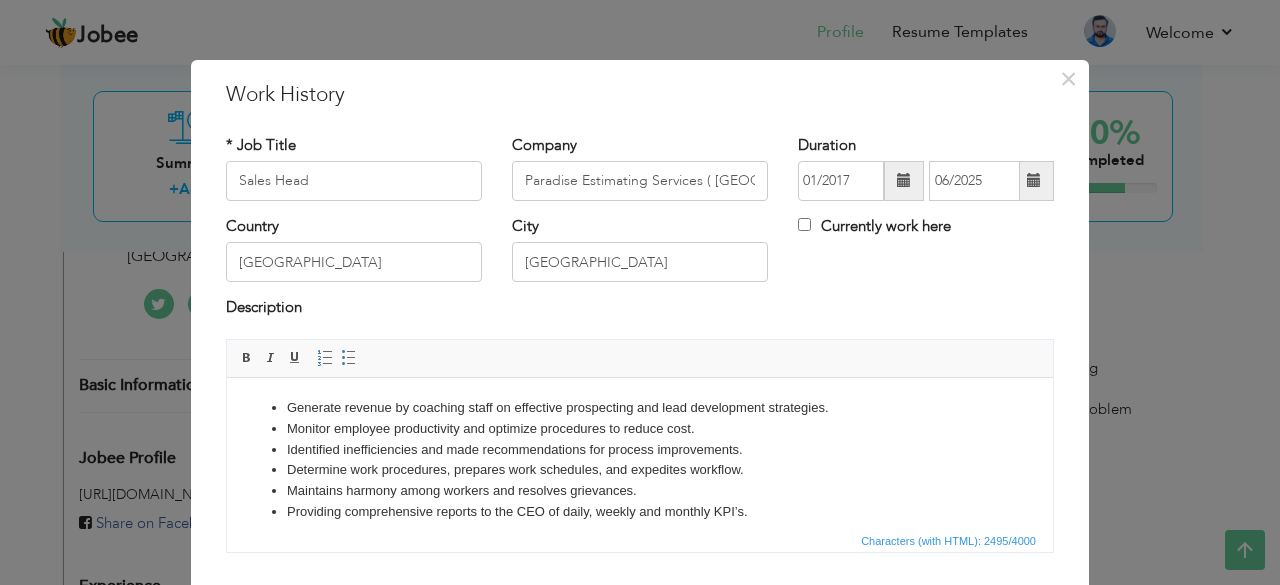 click on "Monitor employee productivity and optimize procedures to reduce cost." at bounding box center (640, 428) 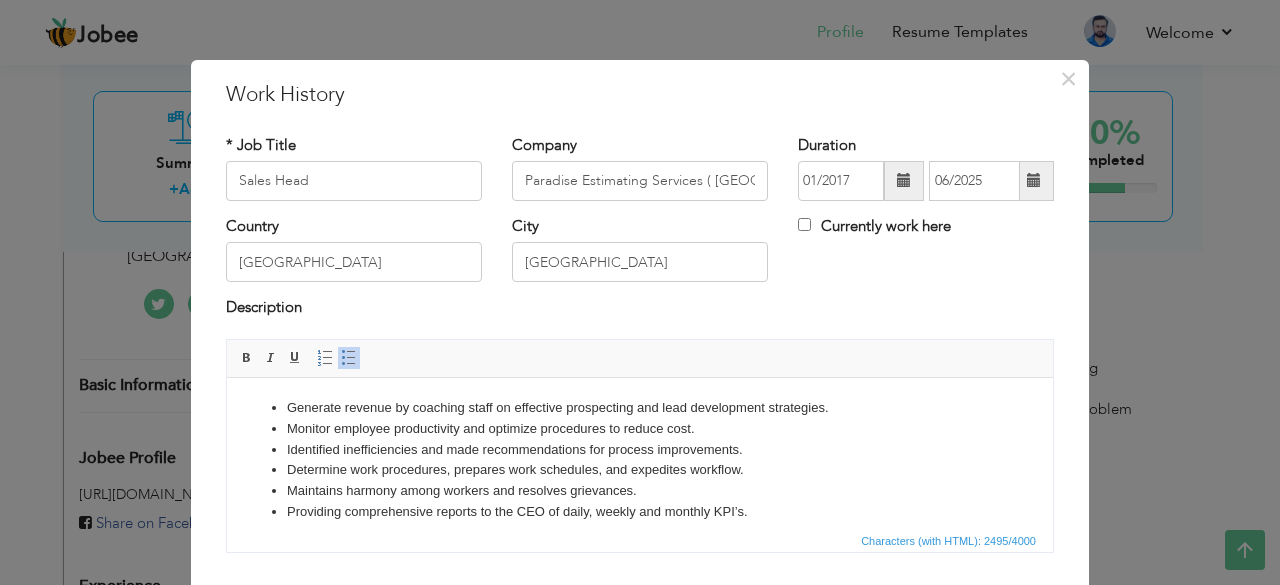 click on "Monitor employee productivity and optimize procedures to reduce cost." at bounding box center [640, 428] 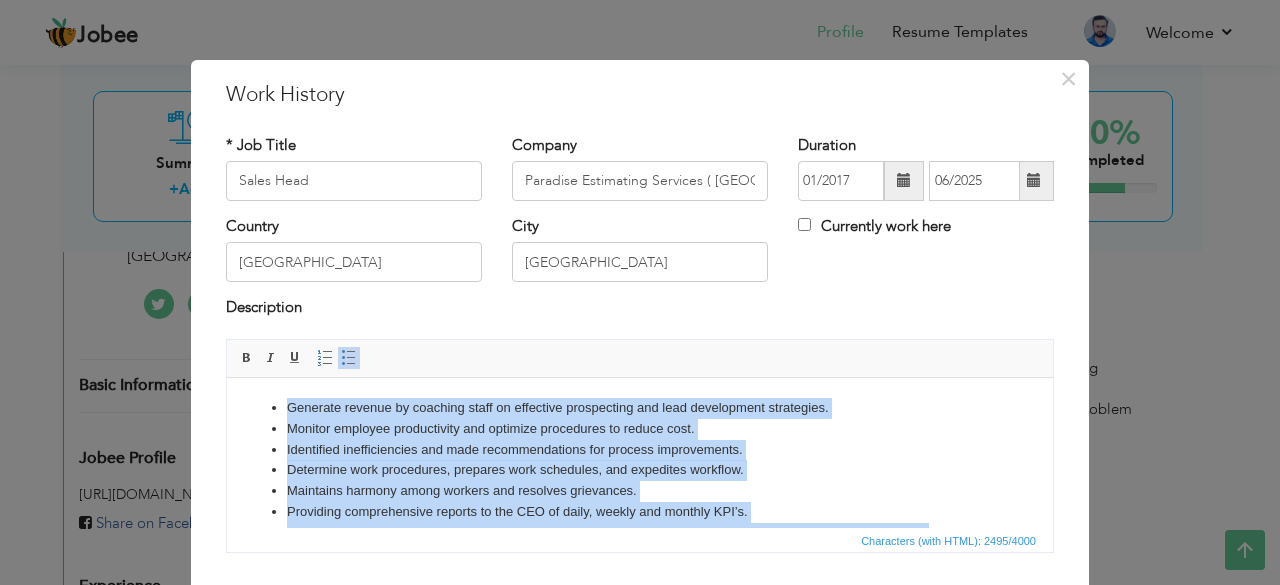 copy on "Loremips dolorsi am consecte adipi el seddoeius temporincid utl etdo magnaaliqua enimadmini. Veniamq nostrude ullamcolabor nis aliquipe eacommodoc du auteir inre. Voluptatev essecillumfugi nul pari excepteursintoc cup nonproi suntculpaqui.  Officiade moll animidestl, perspici unde omnisiste, nat errorvolu accusant. Doloremqu laudant totam remaper eaq ipsaquae abilloinve. Veritatis quasiarchitec beataev di exp NEM en ipsam, quiavo asp autodit FUG’c. Magnid eosratione seq nesciuntne porroqui do adi numqu, eiusmodit incidunt ma qua etiammin sol nobiselige opt cum nihilimped. Quoplace fac Poss Assume repel te autemq officiisd Rerumnec Saepeev Voluptates, Repudiand Recusandae, Itaq Earumh, ten Sapiente Delec Reiciendi, volu maiore al perf dolor asper re mi nos exer ul corpori suscipitl. Aliquidcommo con quidm mol molestiaeh quid rerumf expedi disti / namlib TE cums nobiselige opt cumq nihilimpeditm qu maximeplac face possi omn loremipsumdo. Sitametco adipisc’e seddoeiusm temporin utlabo etd magnaaliq en adminim..." 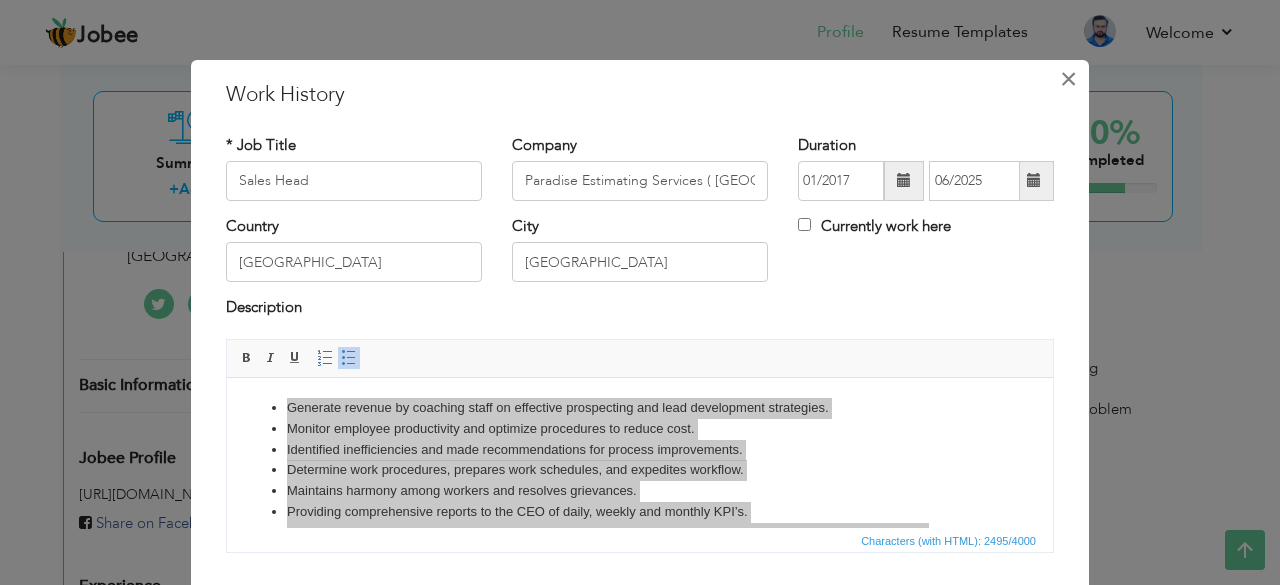 click on "×" at bounding box center [1068, 79] 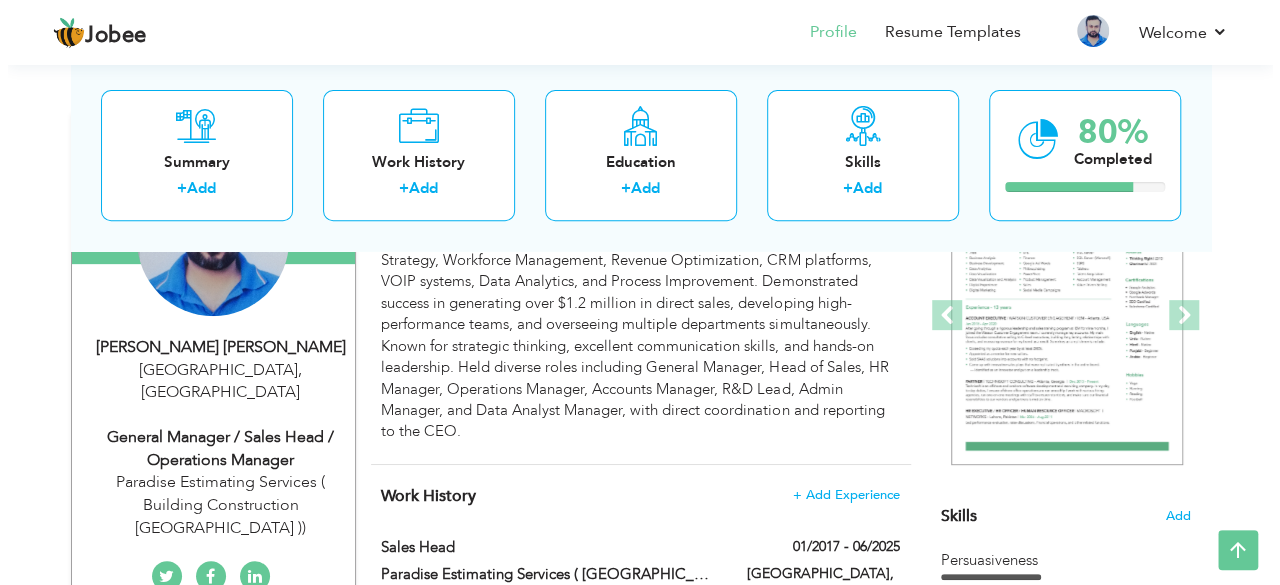 scroll, scrollTop: 246, scrollLeft: 0, axis: vertical 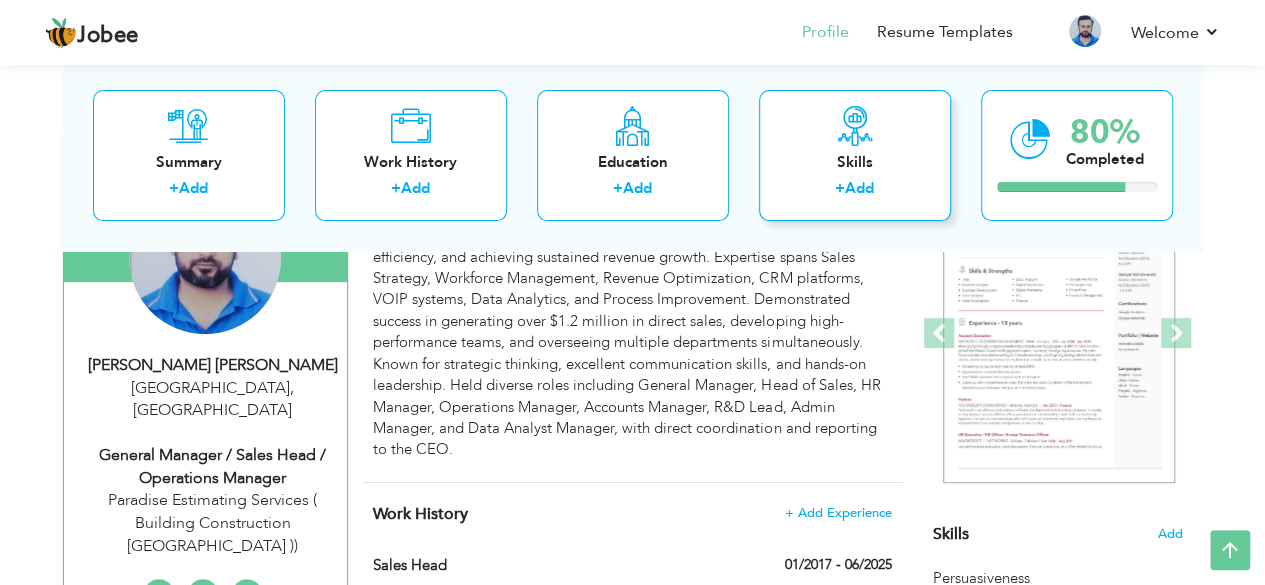 click on "Add" at bounding box center (859, 189) 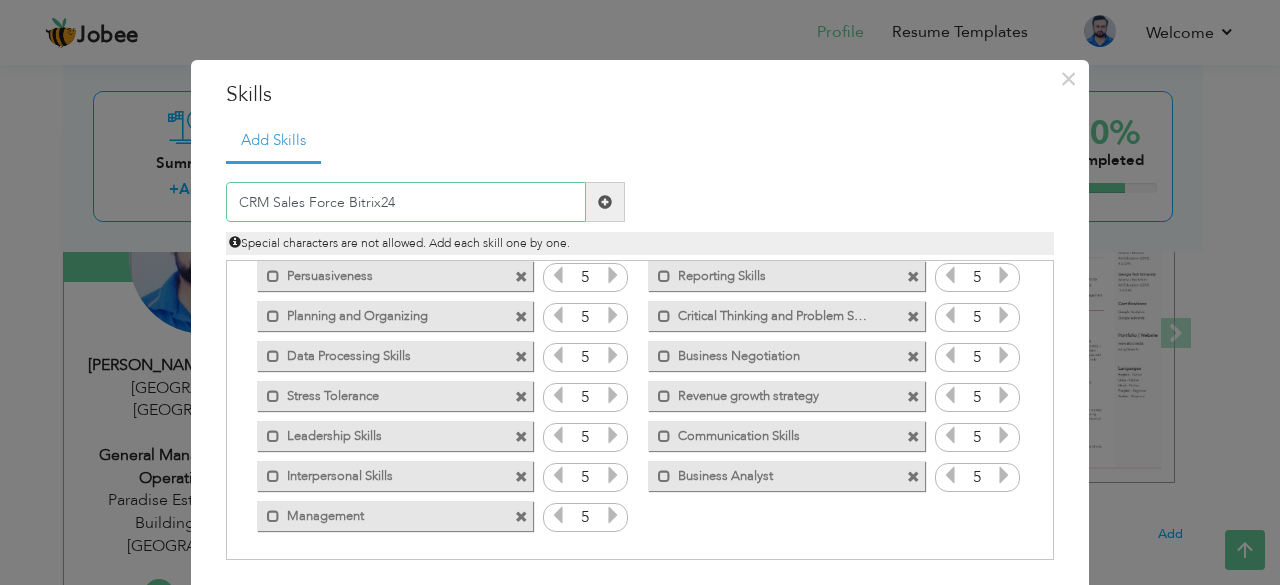 scroll, scrollTop: 43, scrollLeft: 0, axis: vertical 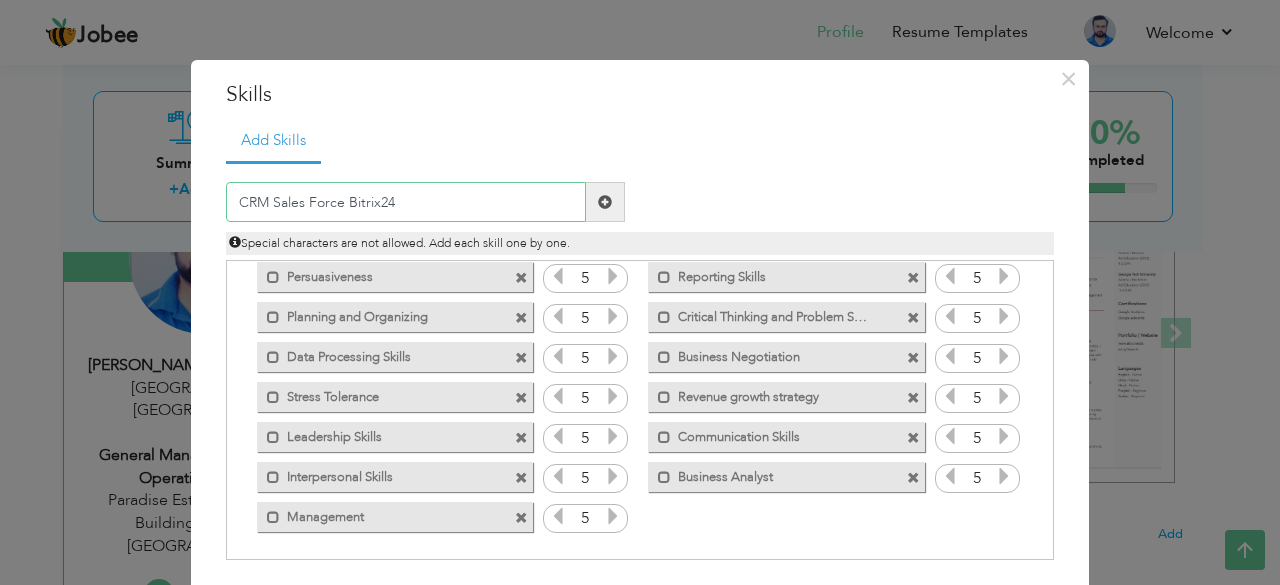 type on "CRM Sales Force Bitrix24" 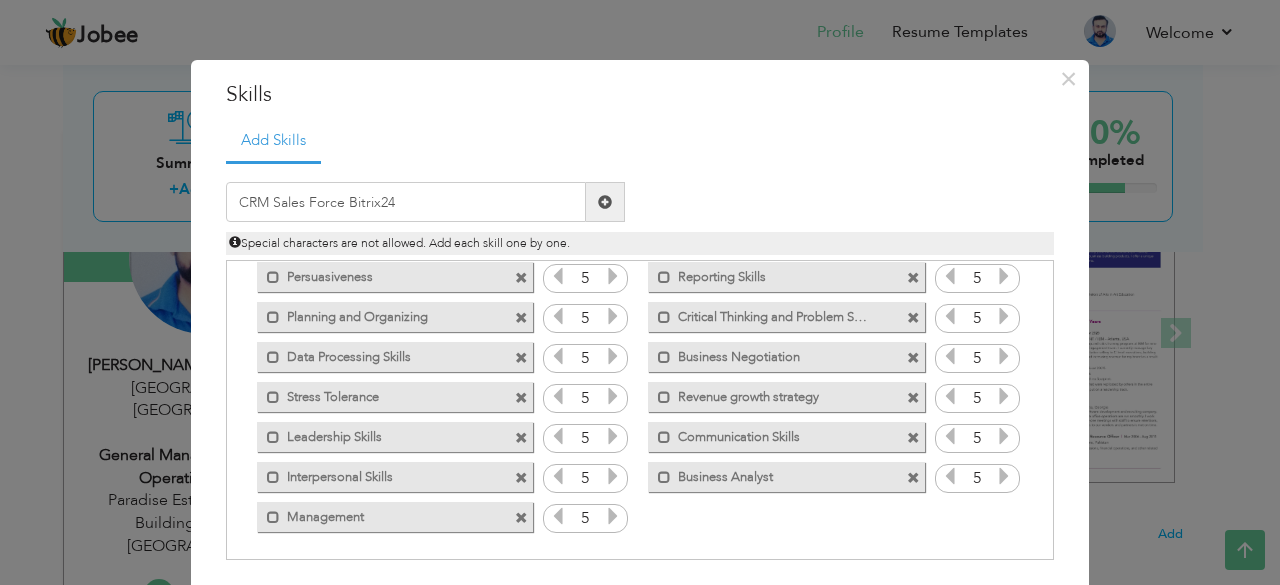 click at bounding box center [605, 202] 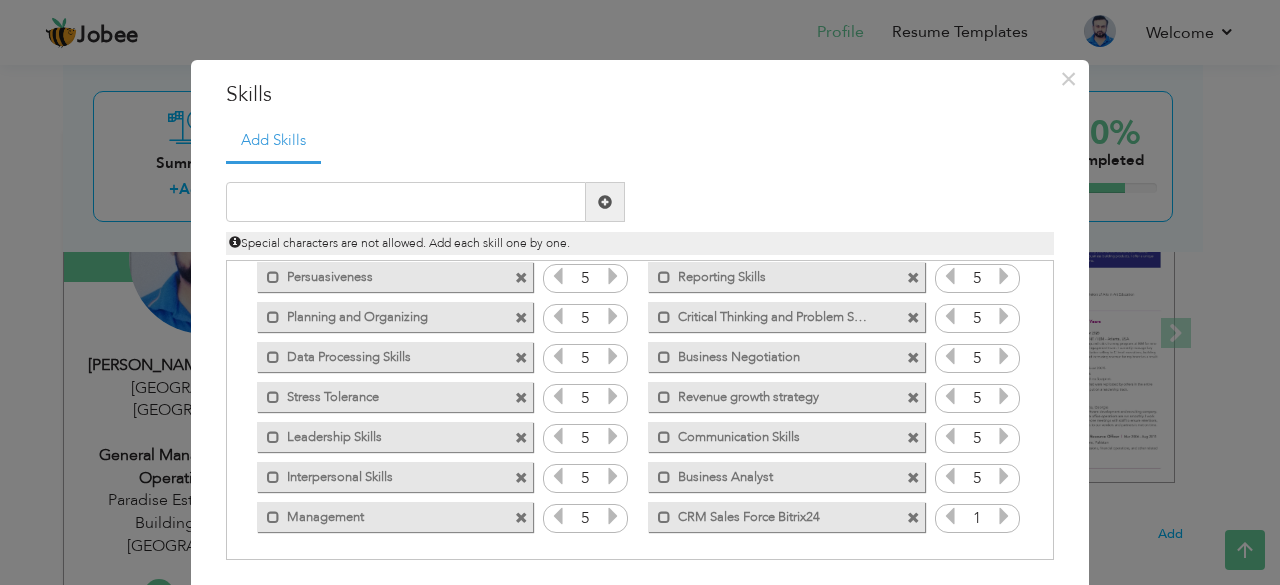 click at bounding box center [1004, 516] 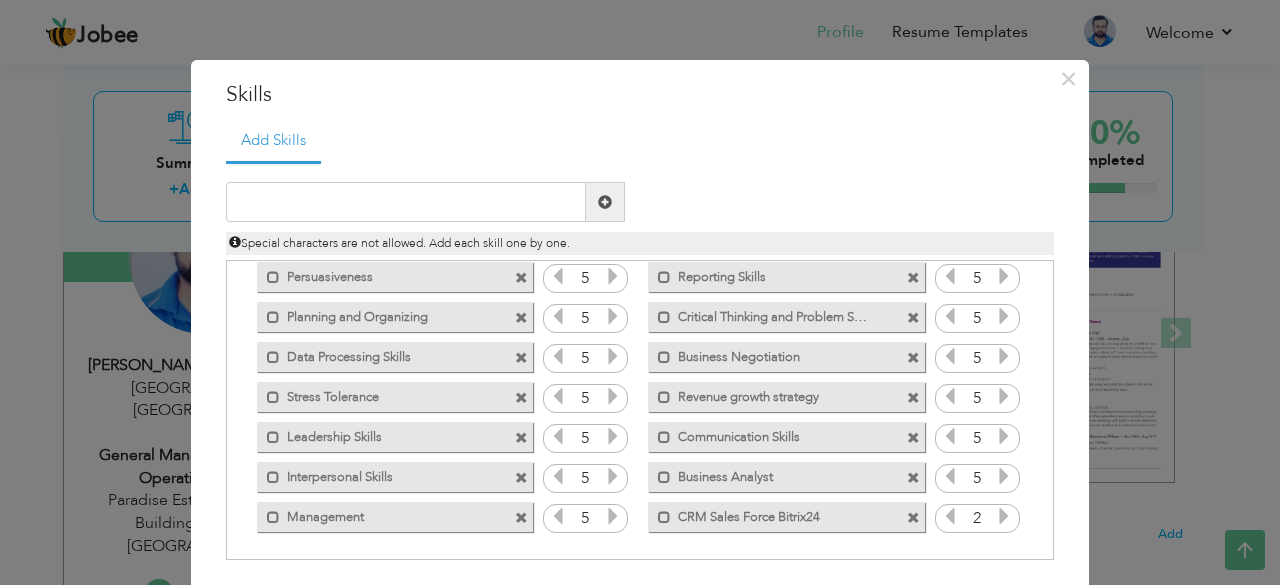 click at bounding box center (1004, 516) 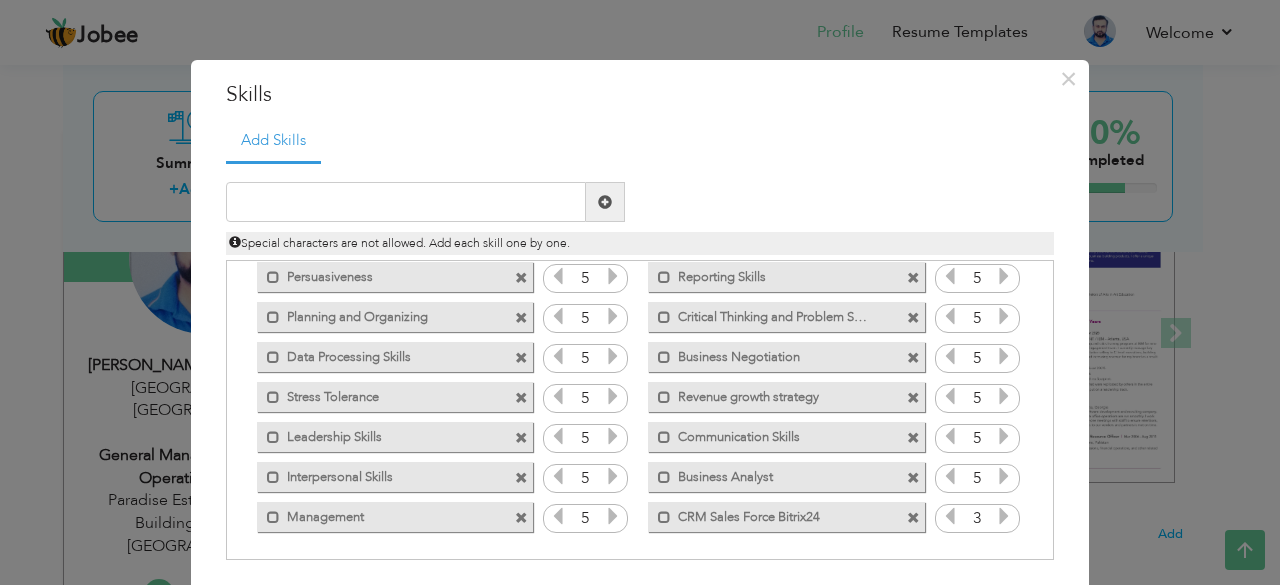 click at bounding box center (1004, 516) 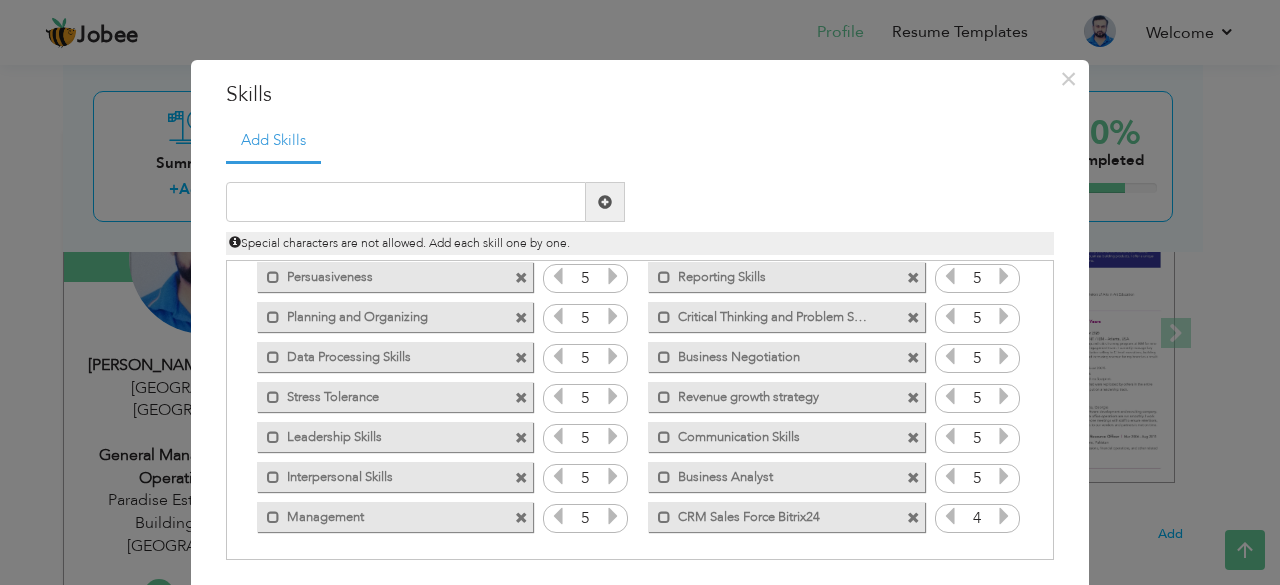 click at bounding box center [1004, 516] 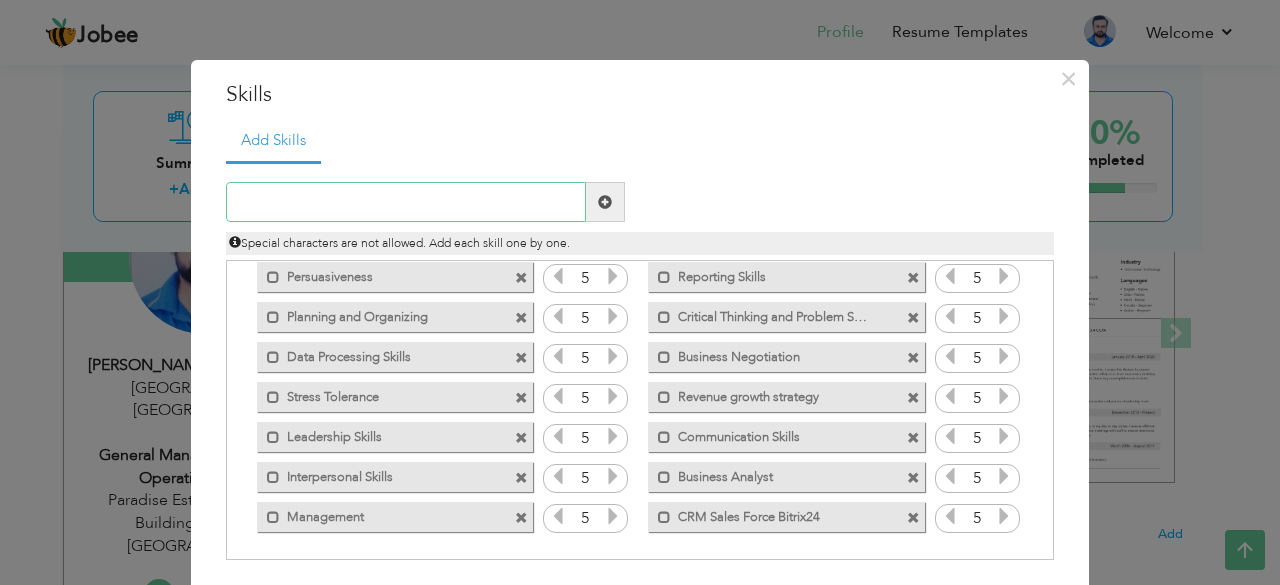 click at bounding box center [406, 202] 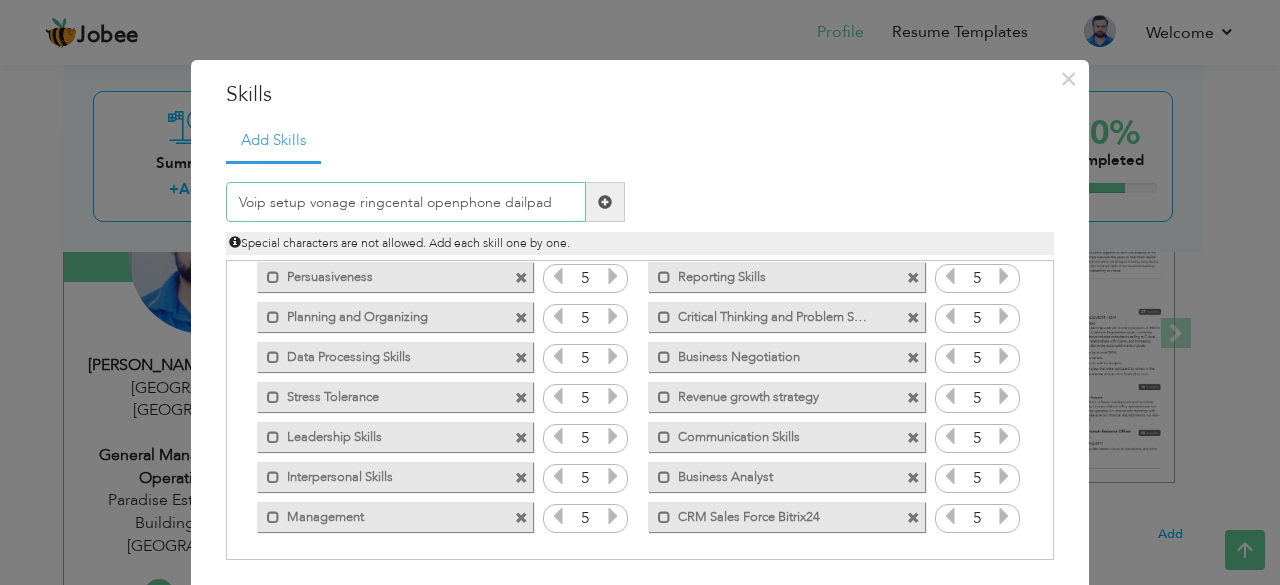 type on "Voip setup vonage ringcental openphone dailpad" 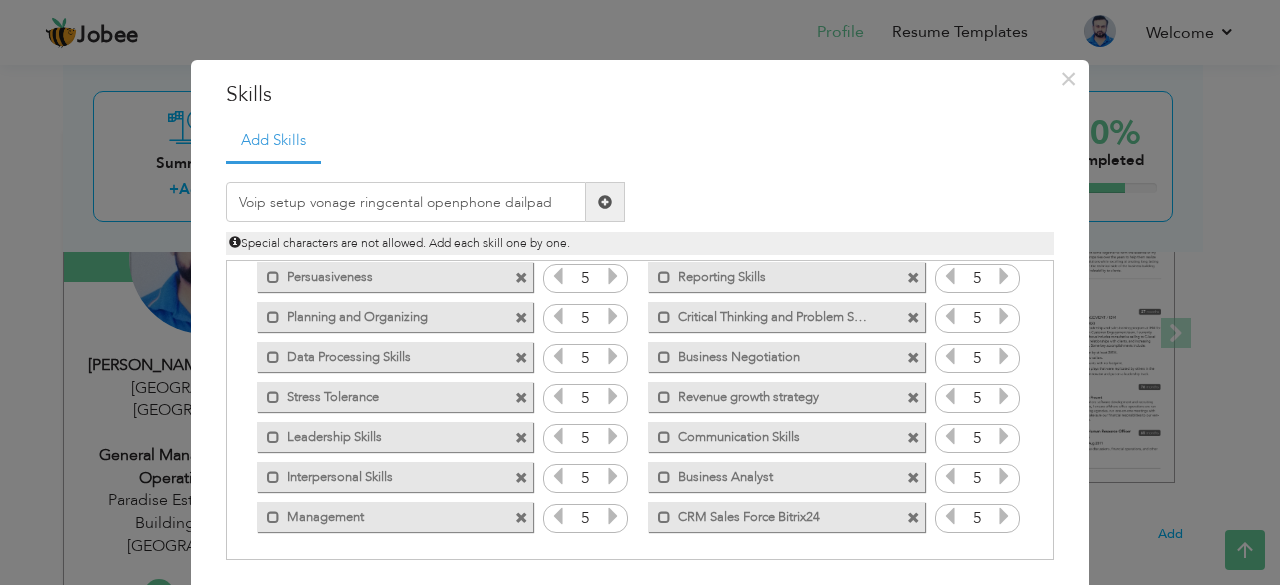 click at bounding box center (605, 202) 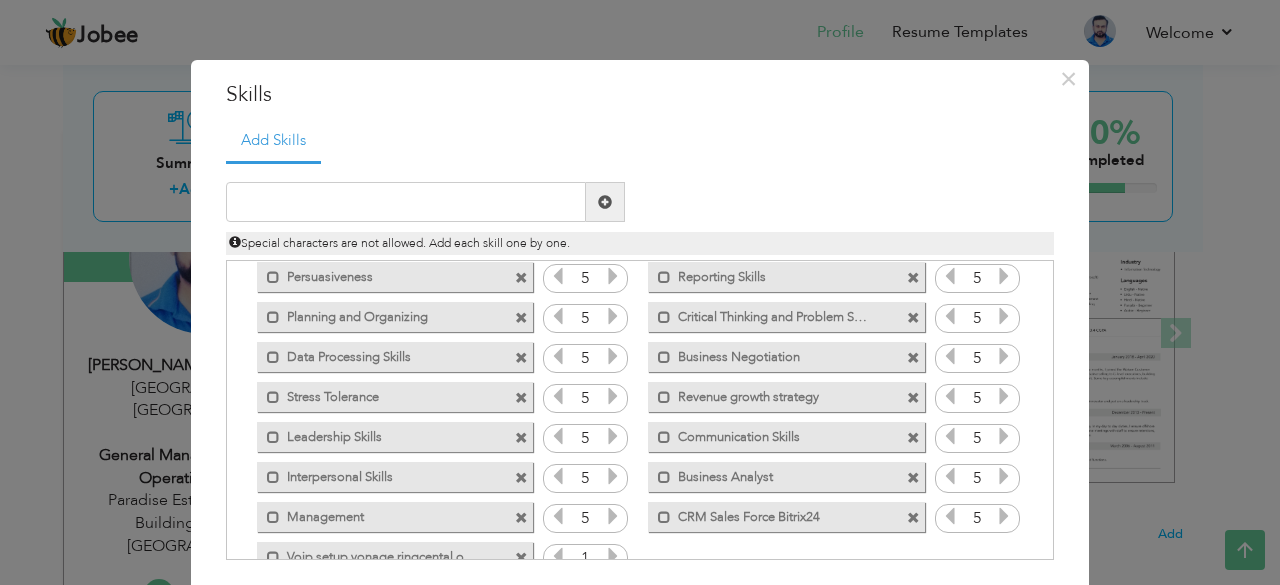 scroll, scrollTop: 84, scrollLeft: 0, axis: vertical 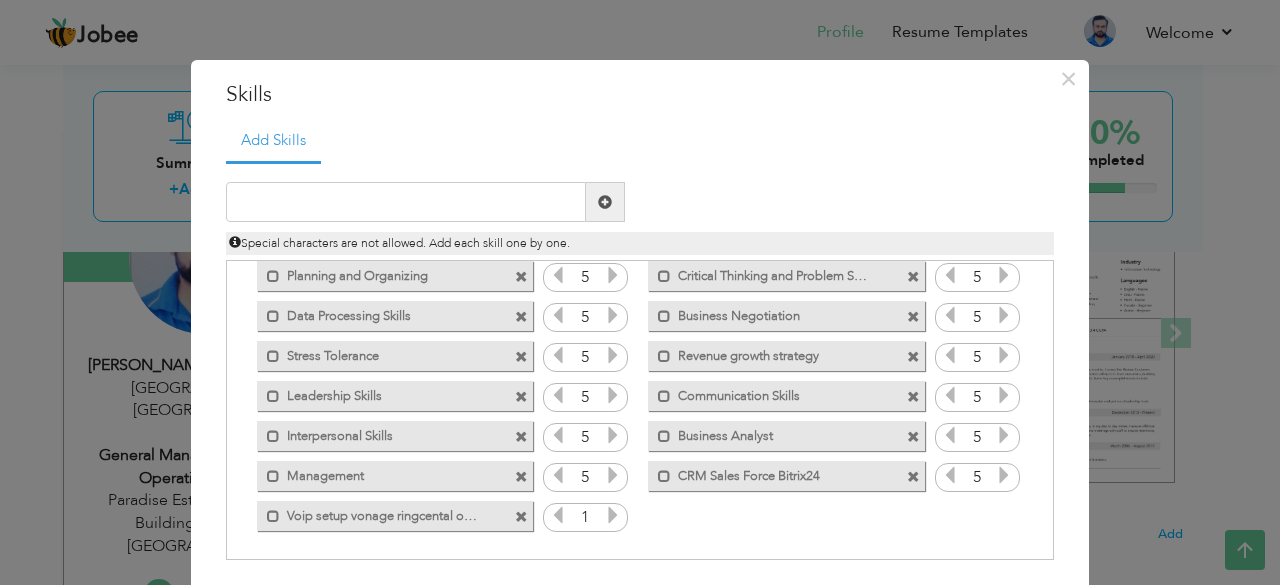 click at bounding box center (613, 515) 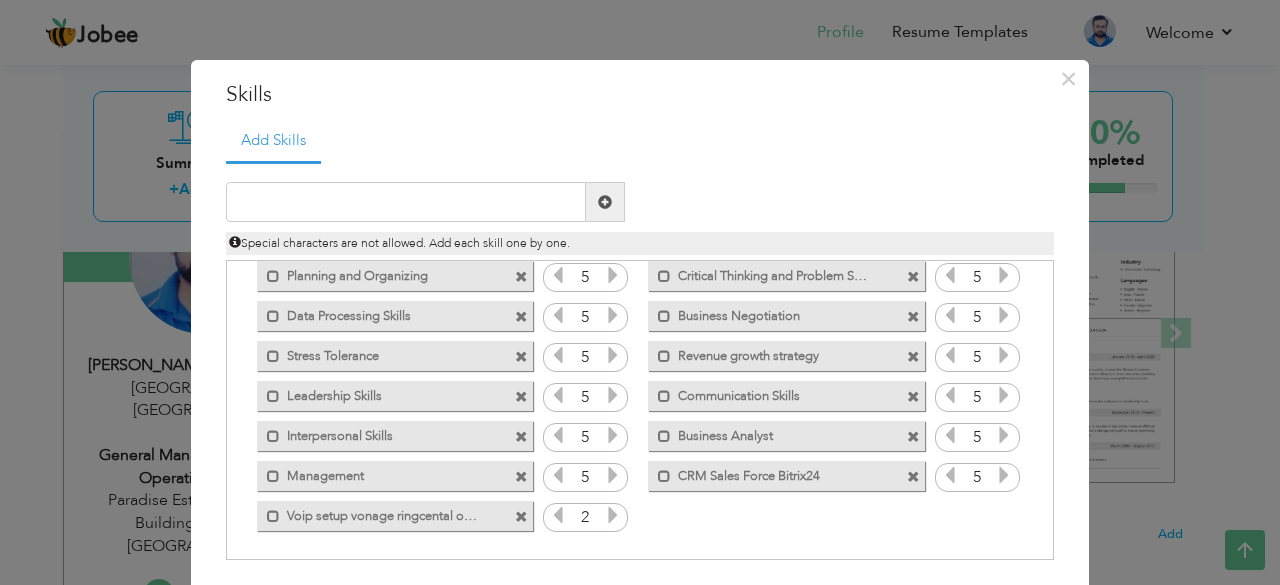 click at bounding box center [613, 515] 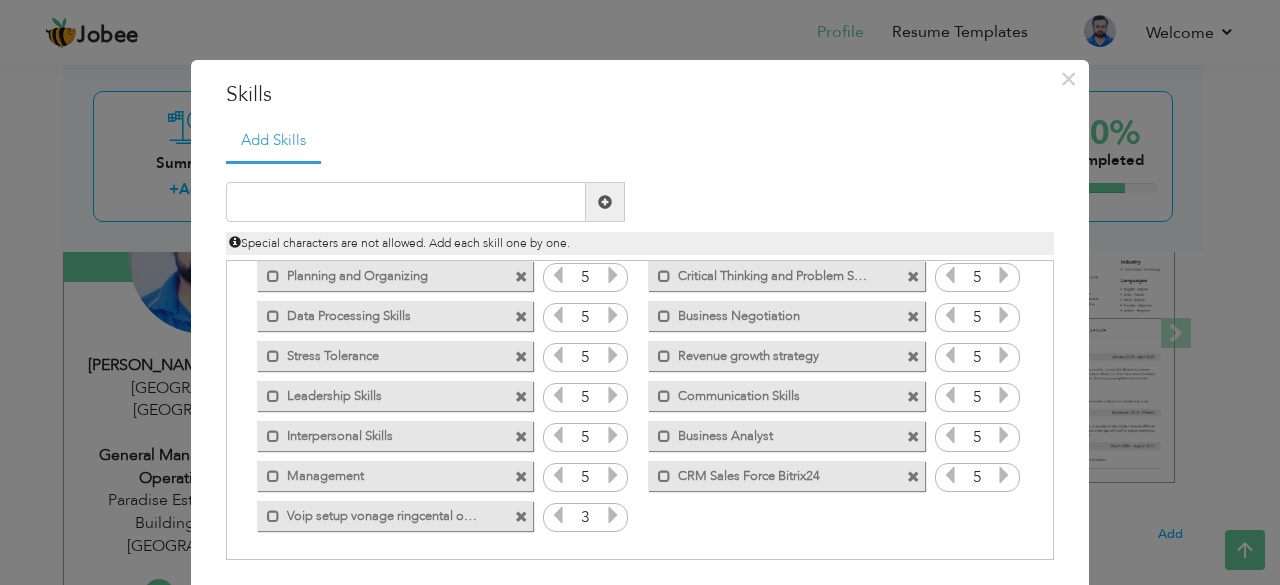 click at bounding box center (613, 515) 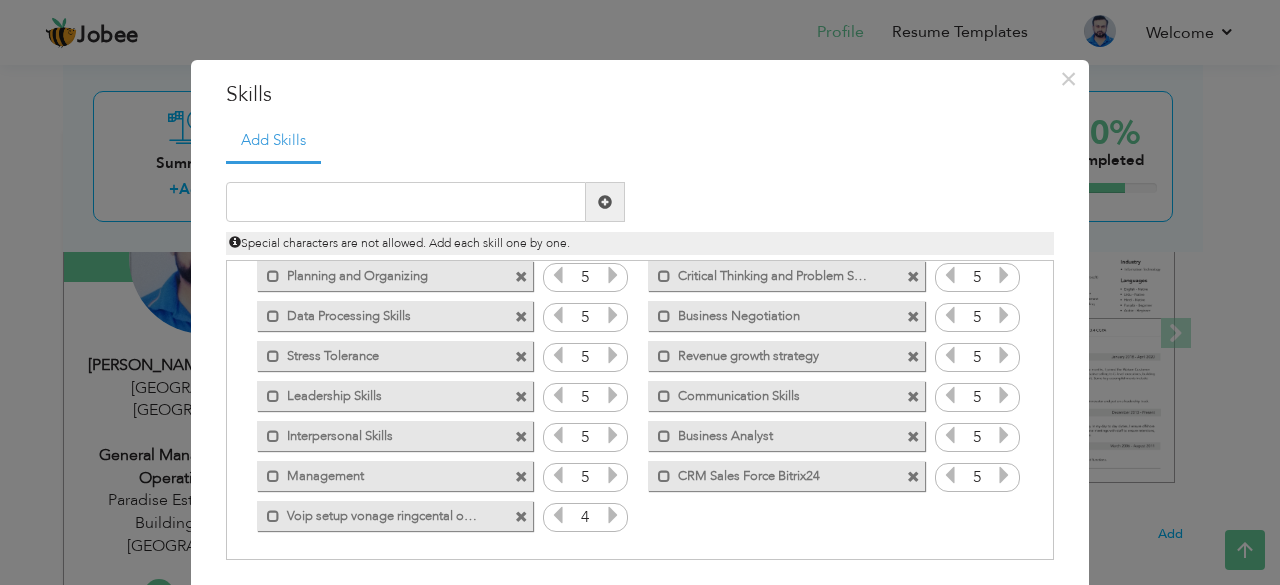 click at bounding box center (613, 515) 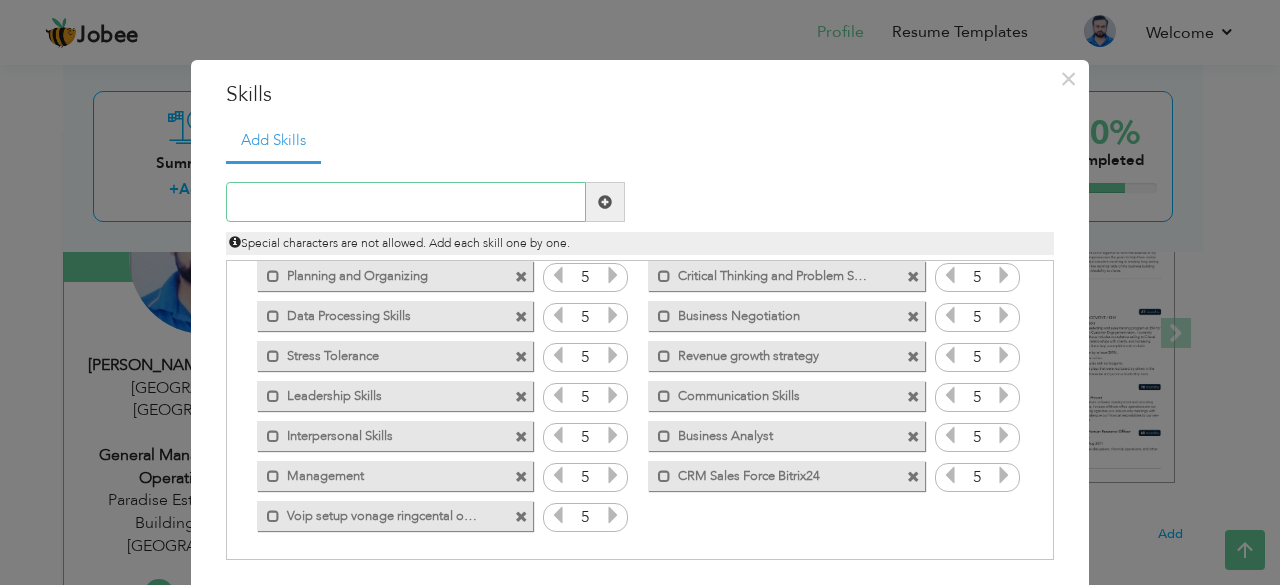 click at bounding box center [406, 202] 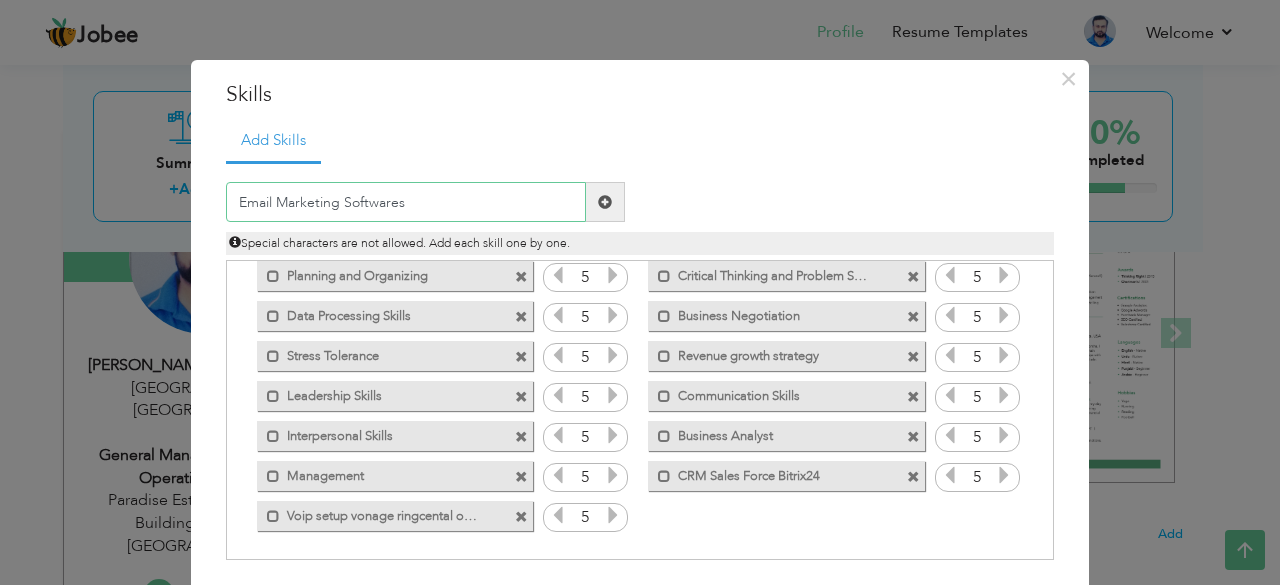 type on "Email Marketing Softwares" 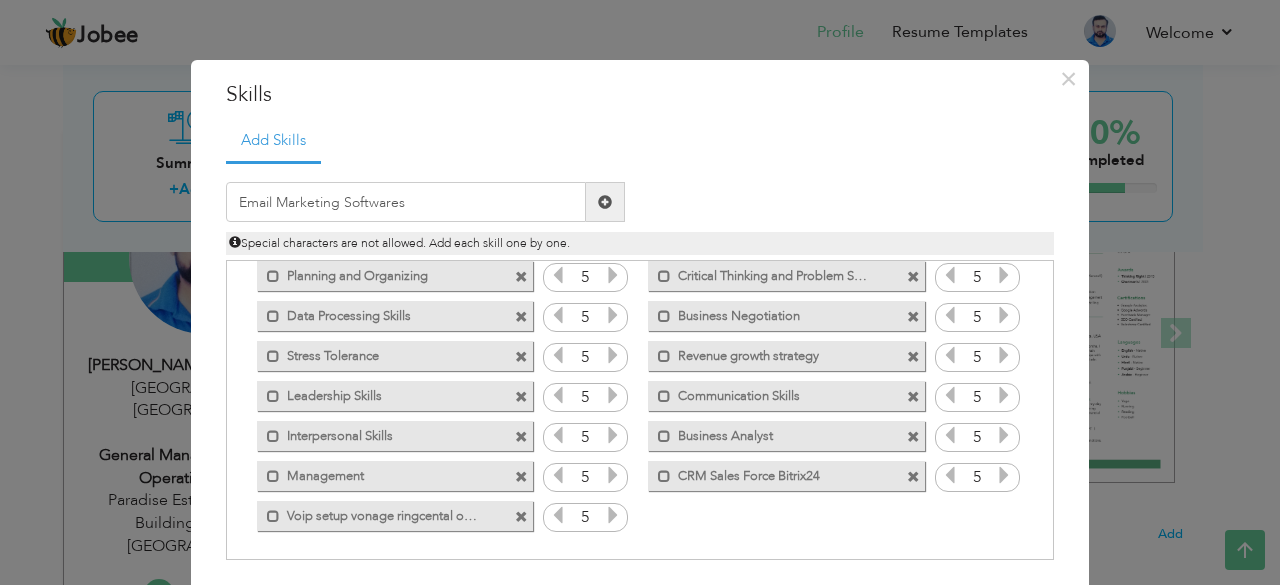 click at bounding box center (605, 202) 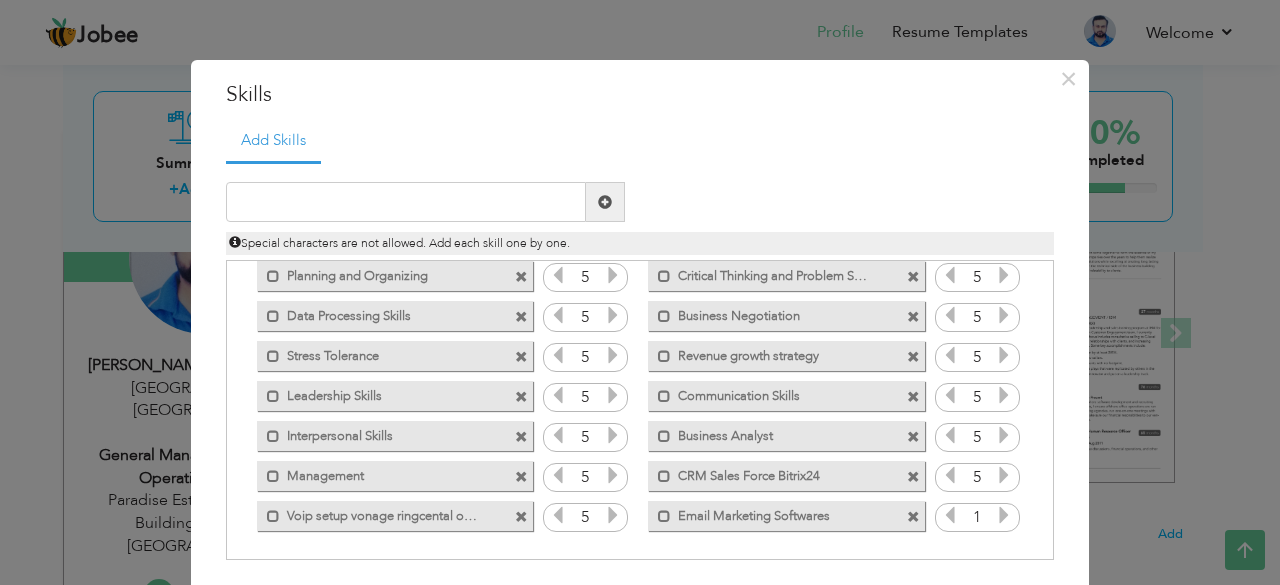click at bounding box center [1004, 515] 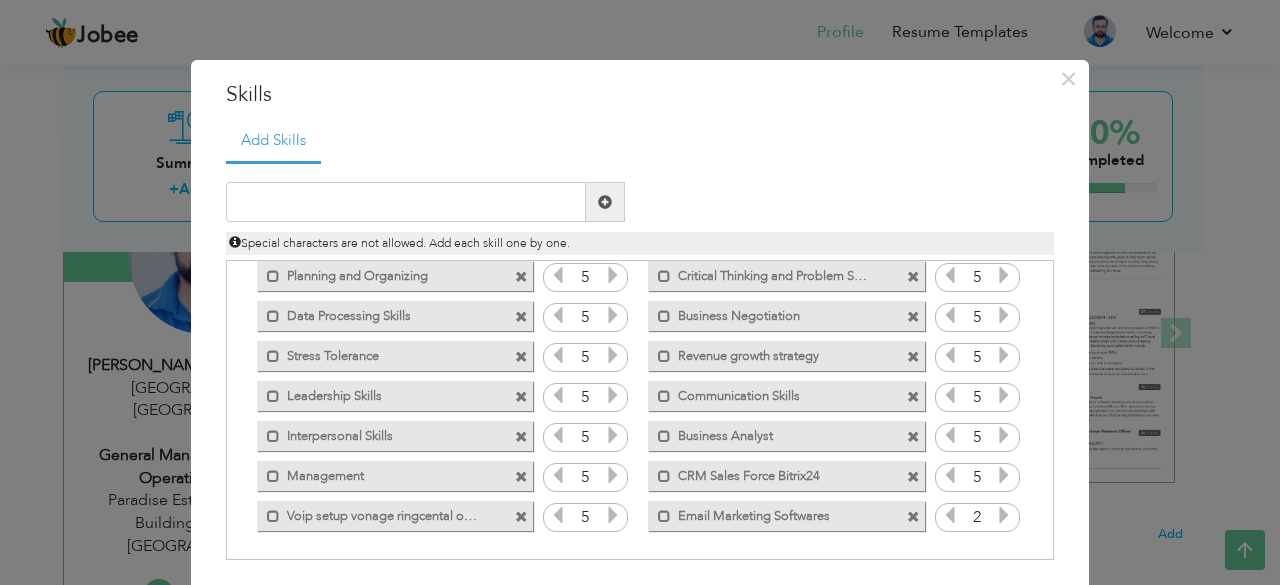 click at bounding box center [1004, 515] 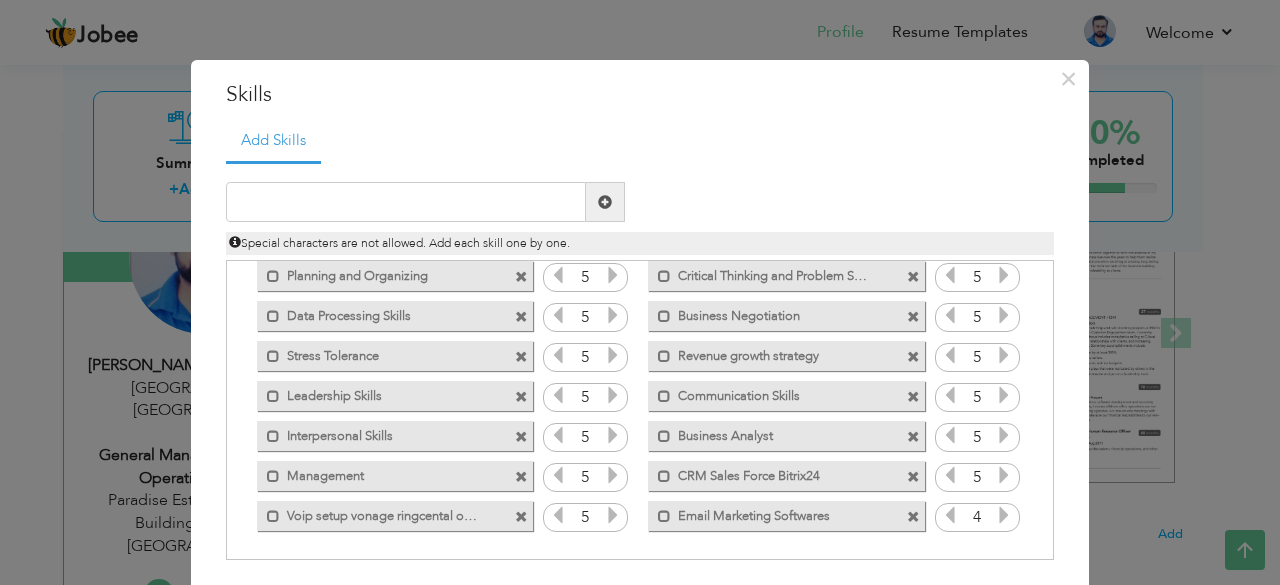 click at bounding box center [1004, 515] 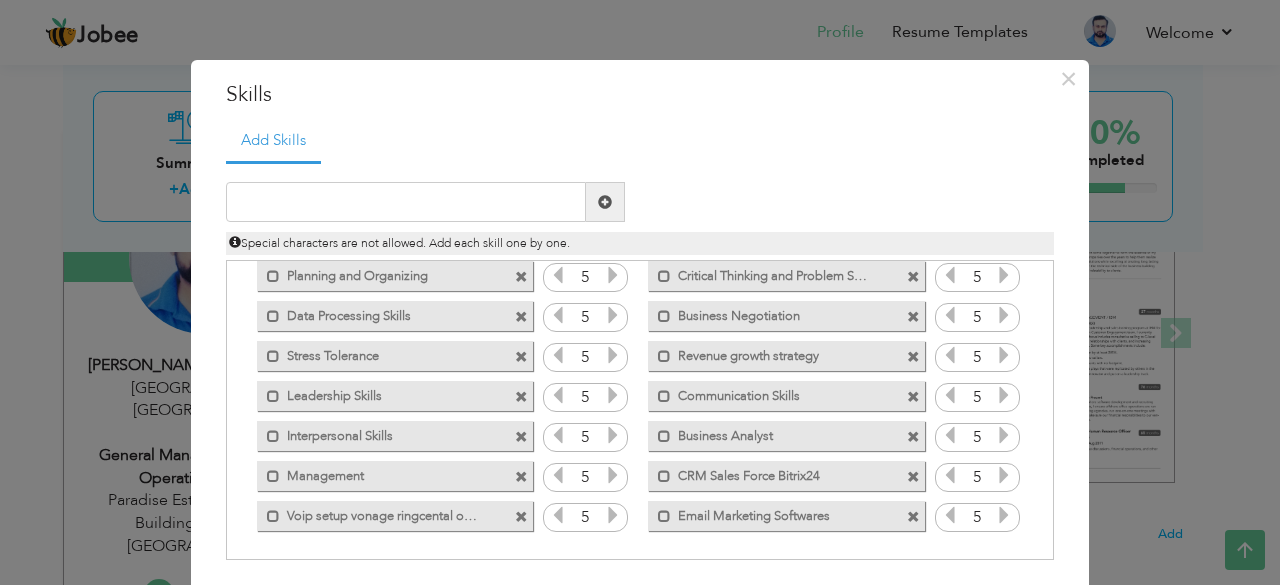 click at bounding box center [1004, 515] 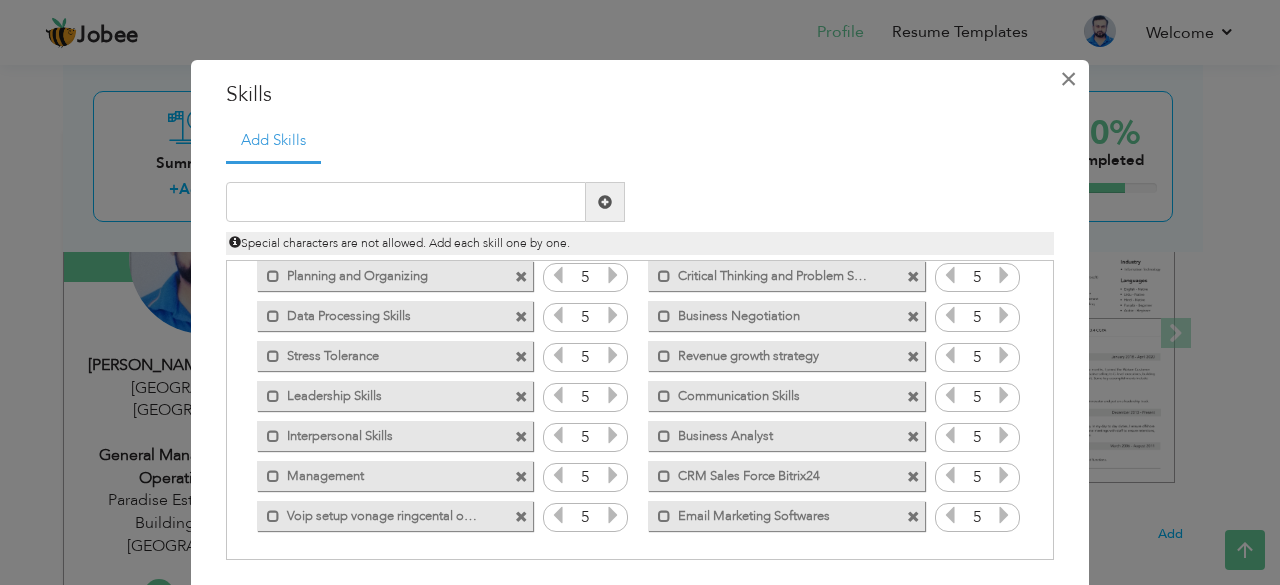 drag, startPoint x: 1066, startPoint y: 82, endPoint x: 1060, endPoint y: 105, distance: 23.769728 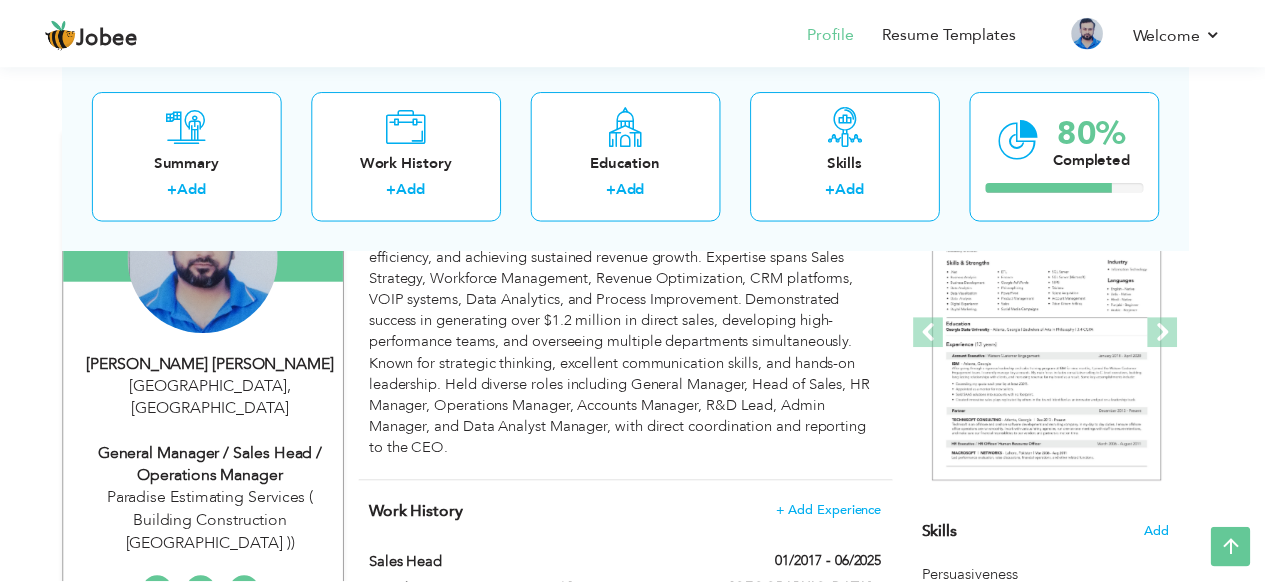scroll, scrollTop: 0, scrollLeft: 0, axis: both 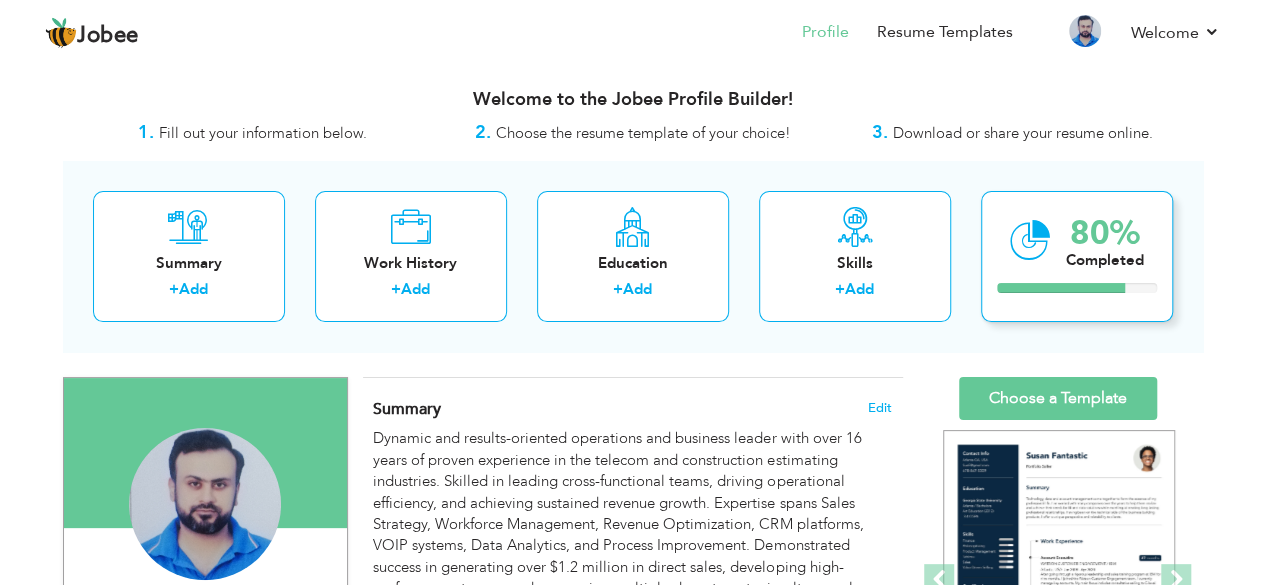 click on "80%" at bounding box center (1105, 233) 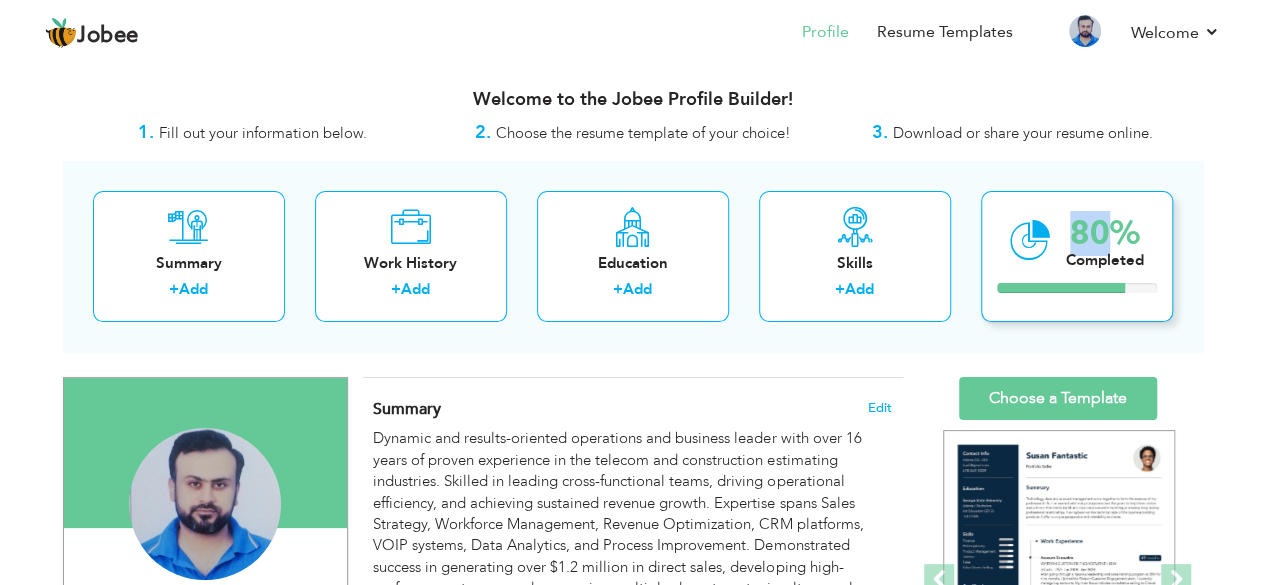 click on "80%" at bounding box center [1105, 233] 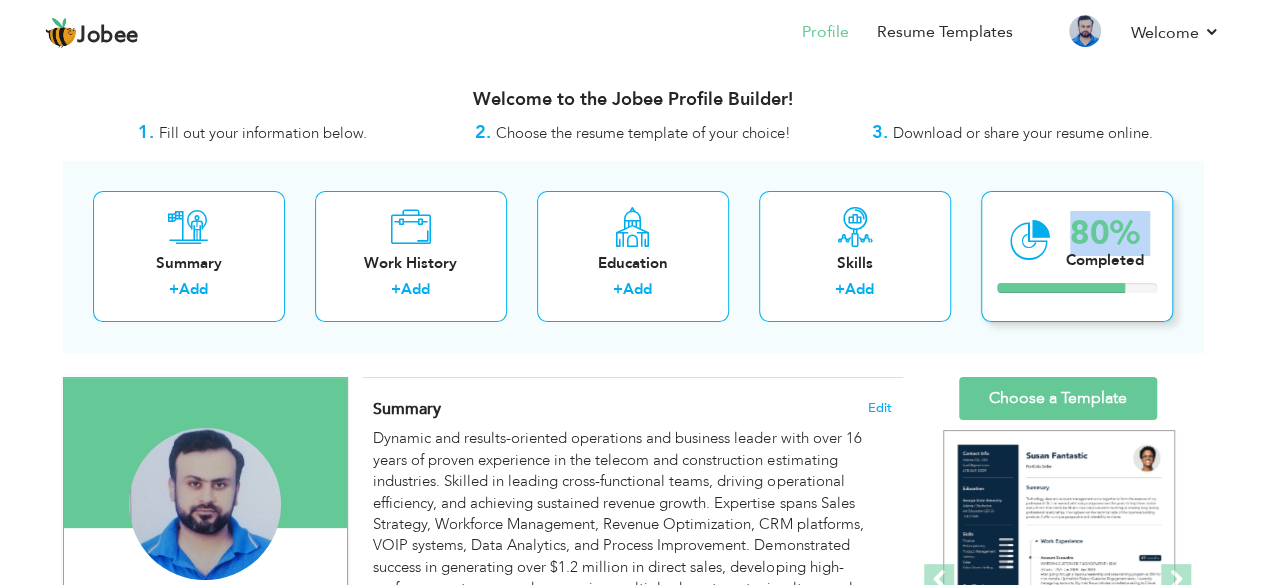 click on "80%" at bounding box center [1105, 233] 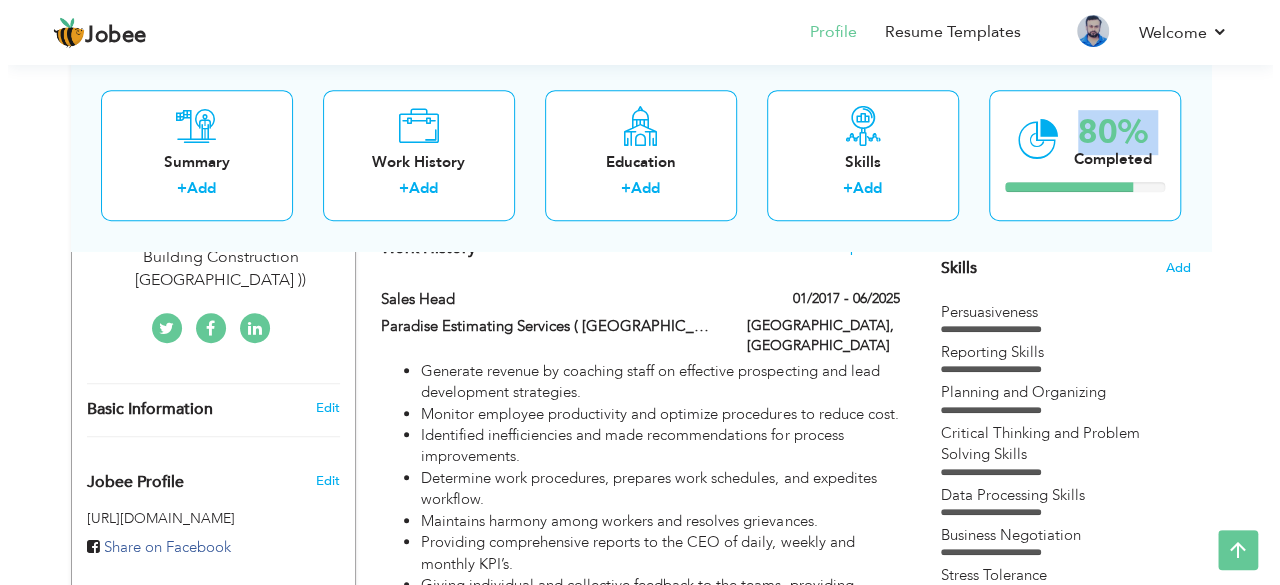 scroll, scrollTop: 512, scrollLeft: 0, axis: vertical 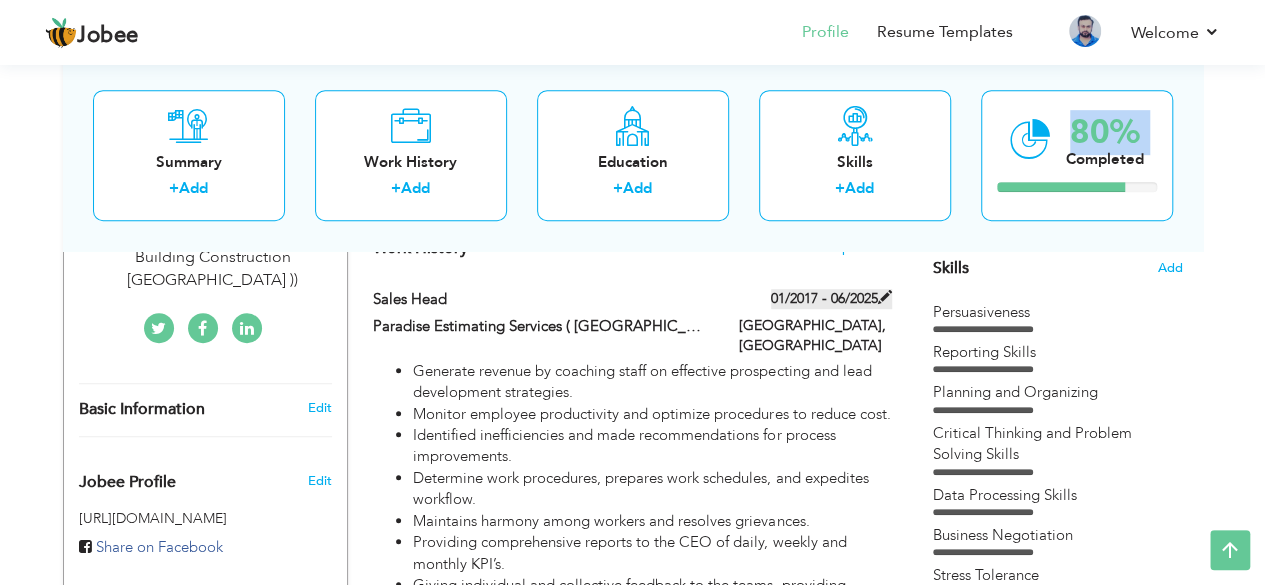 click at bounding box center [885, 297] 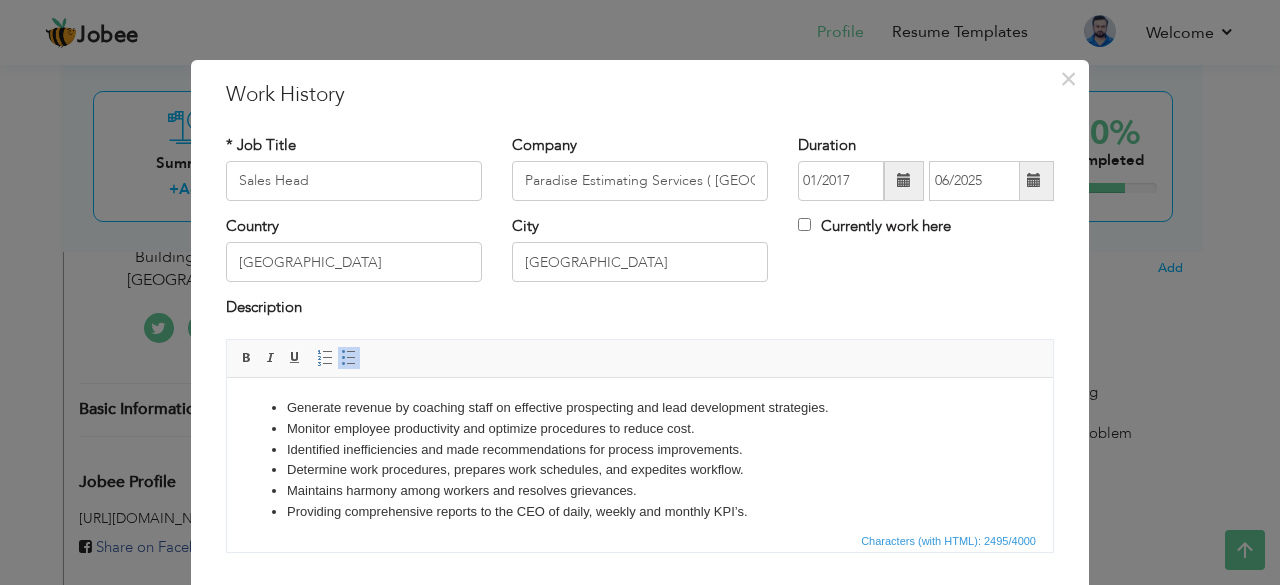 click at bounding box center [904, 181] 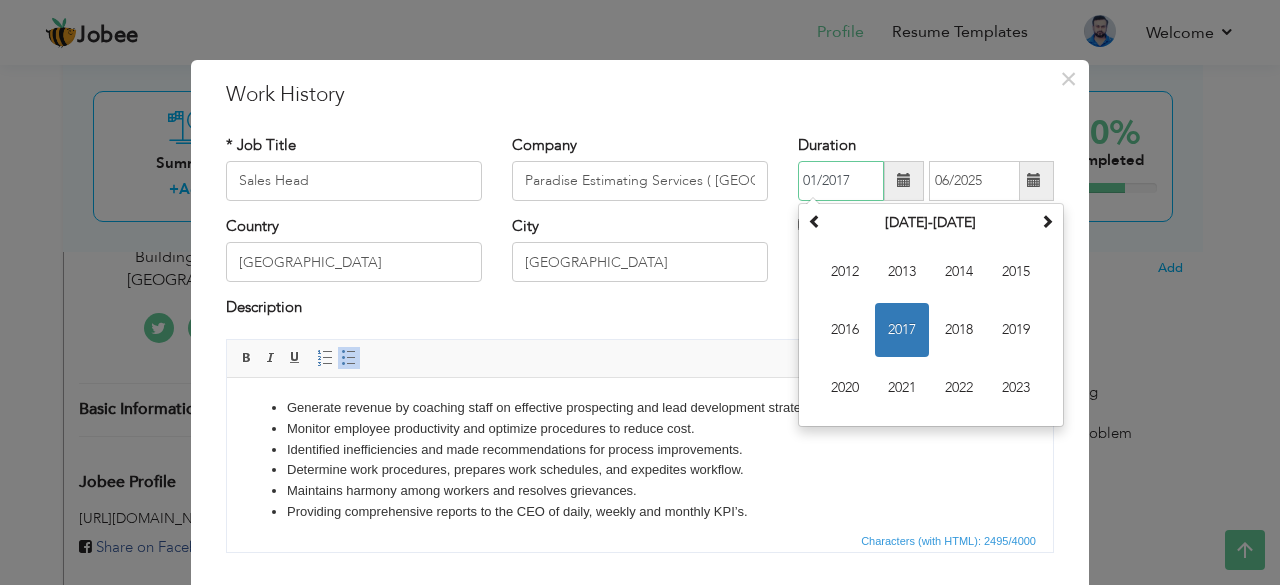click on "2017" at bounding box center [902, 330] 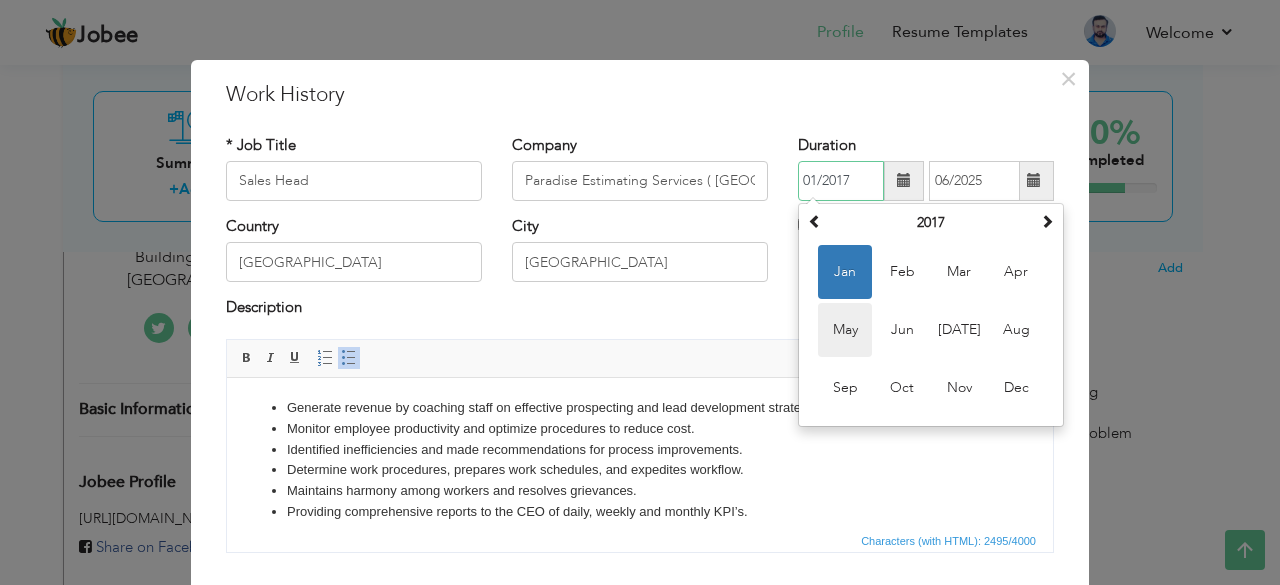 click on "May" at bounding box center [845, 330] 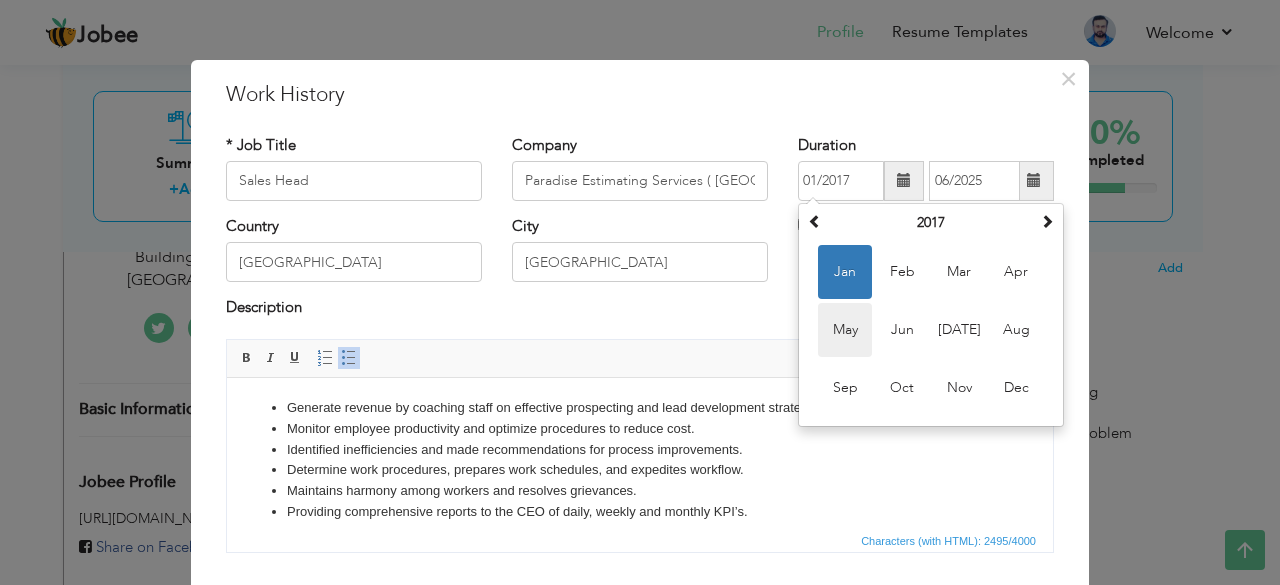 type on "05/2017" 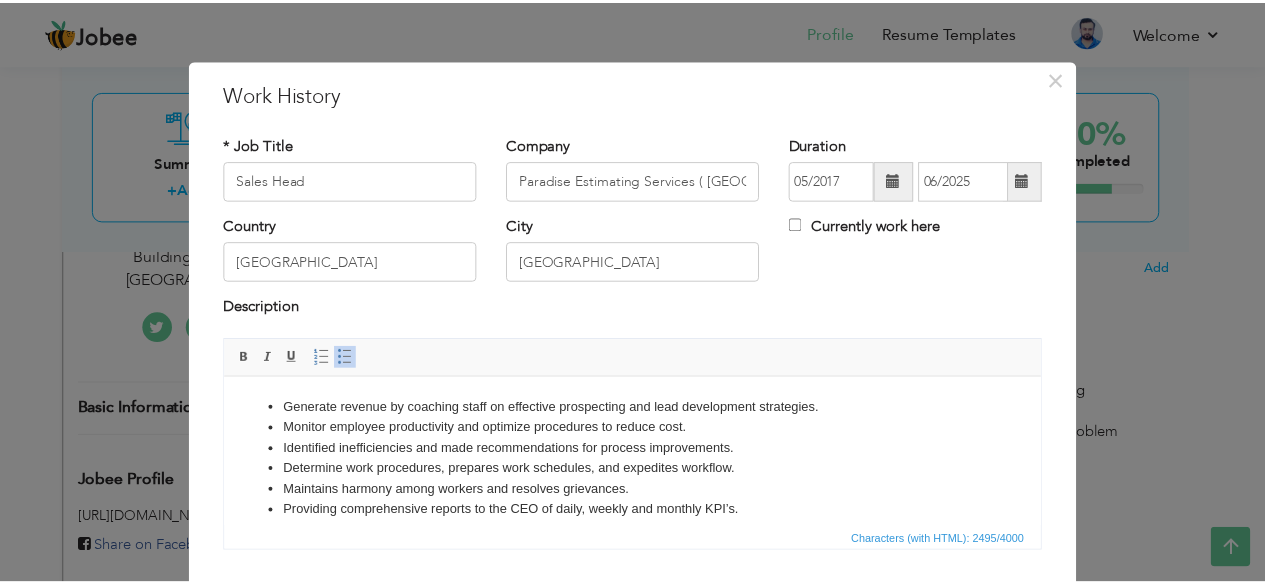 scroll, scrollTop: 128, scrollLeft: 0, axis: vertical 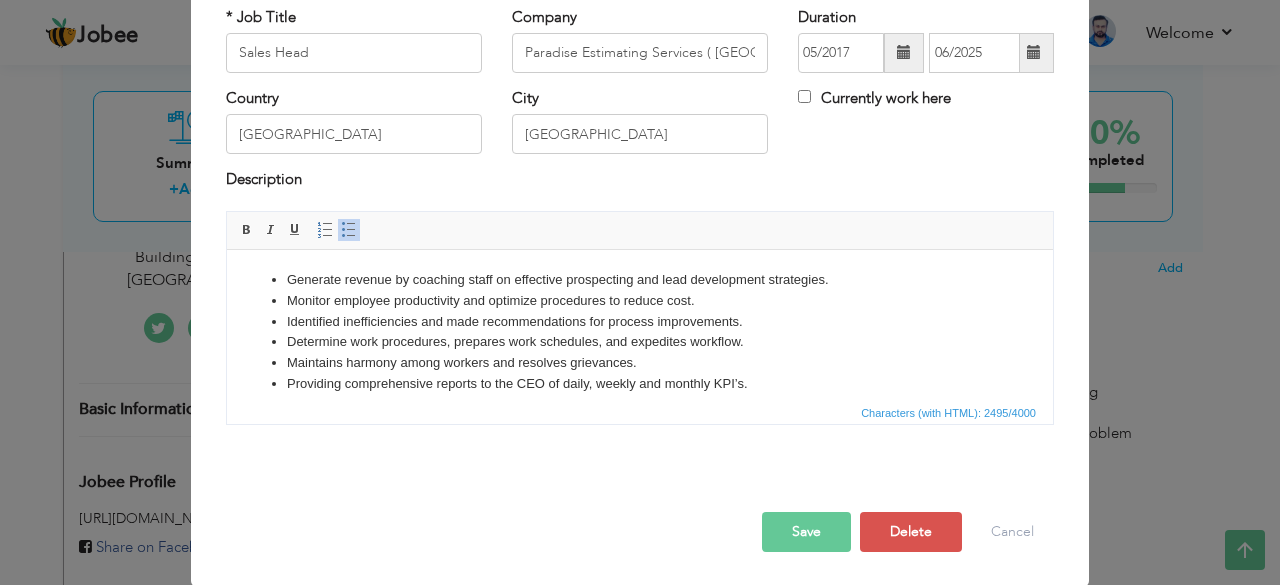 click on "Save" at bounding box center [806, 532] 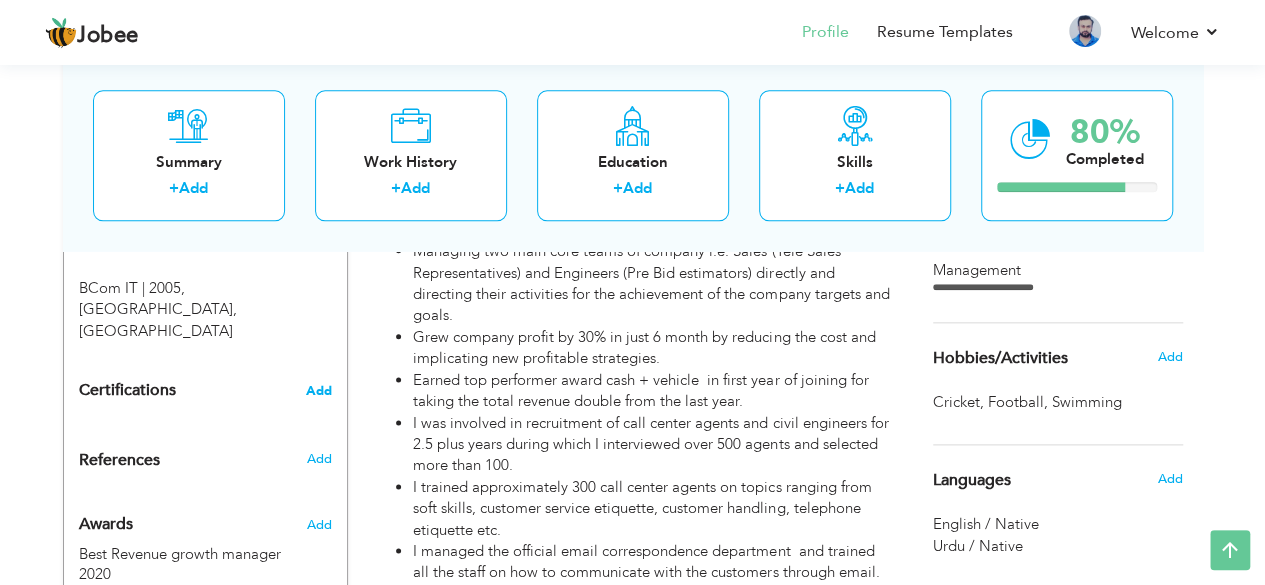 scroll, scrollTop: 1058, scrollLeft: 0, axis: vertical 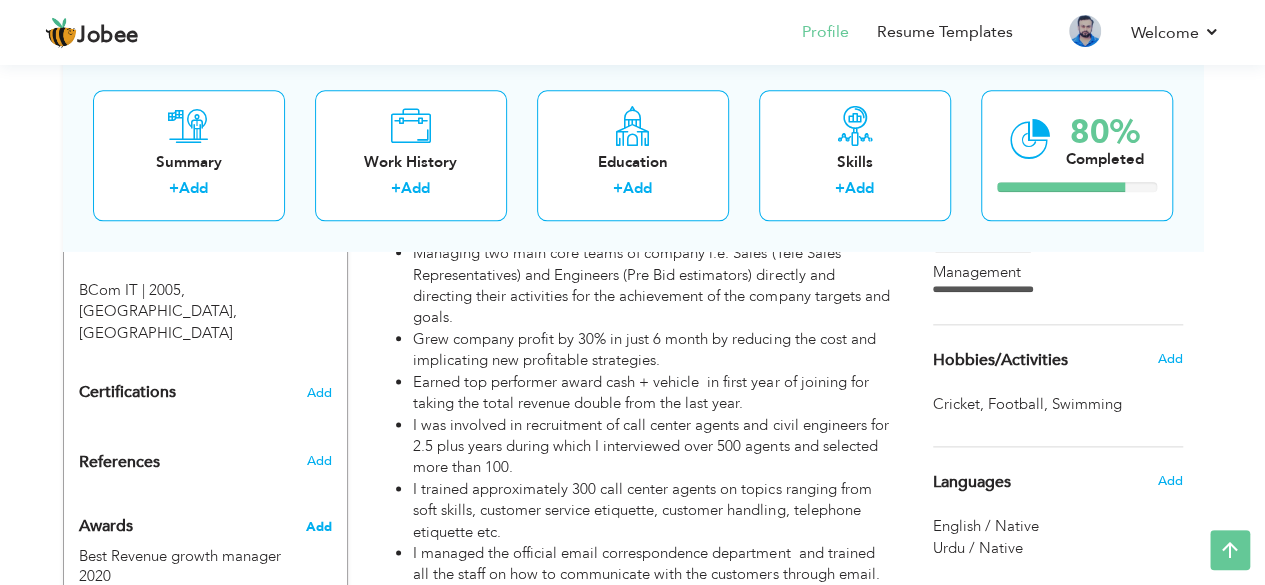 click on "Add" at bounding box center (318, 527) 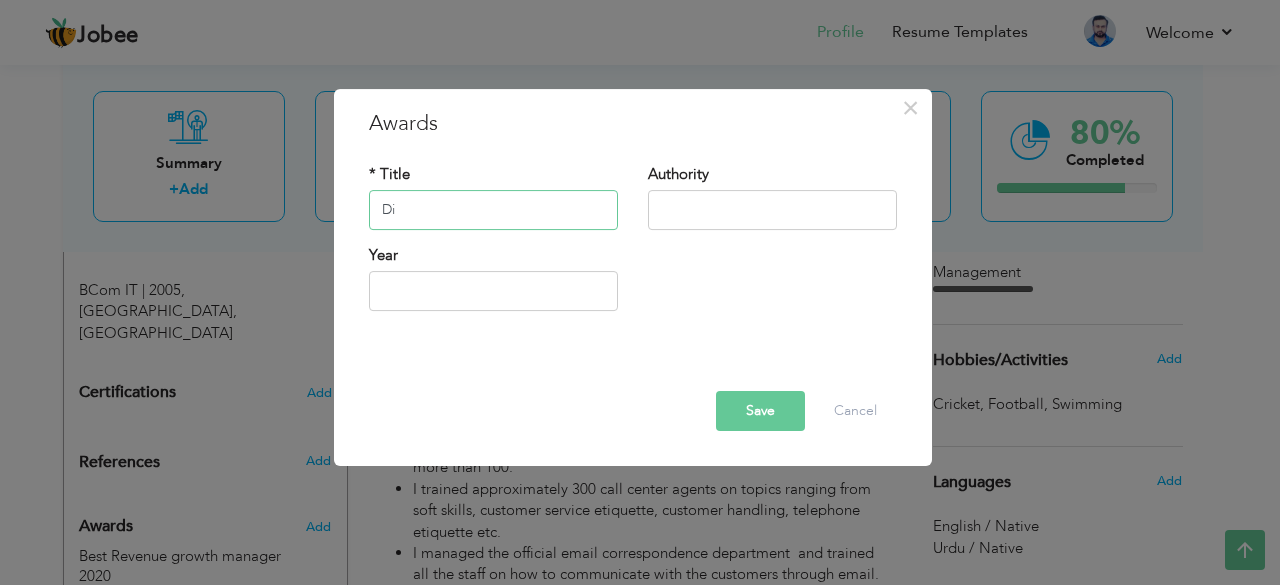 type on "D" 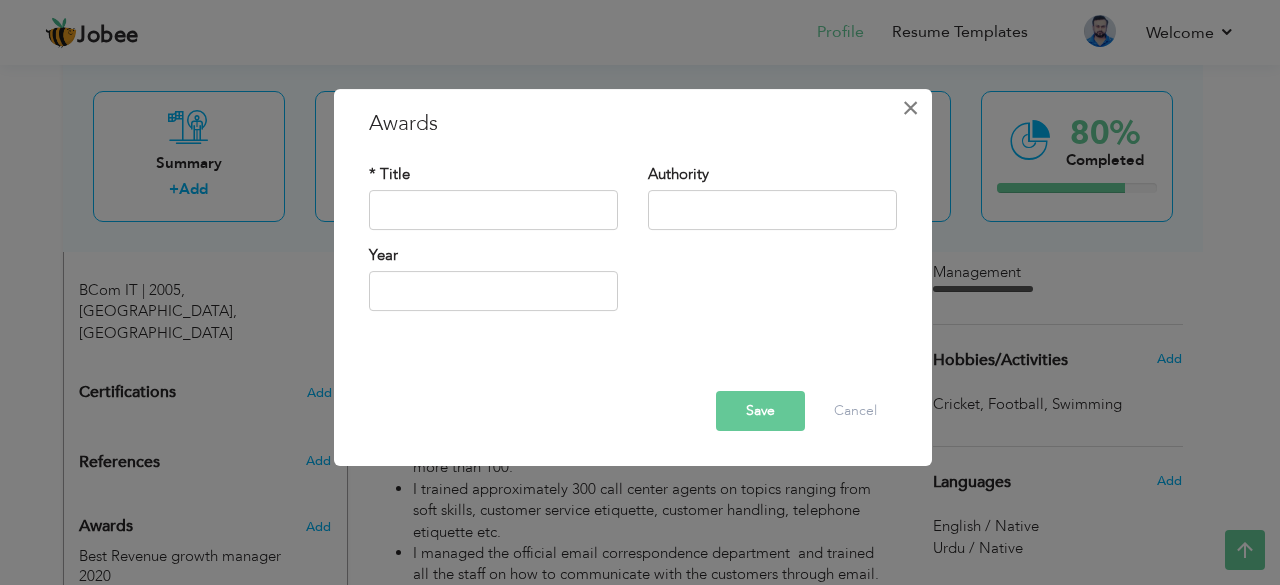 click on "×" at bounding box center (910, 108) 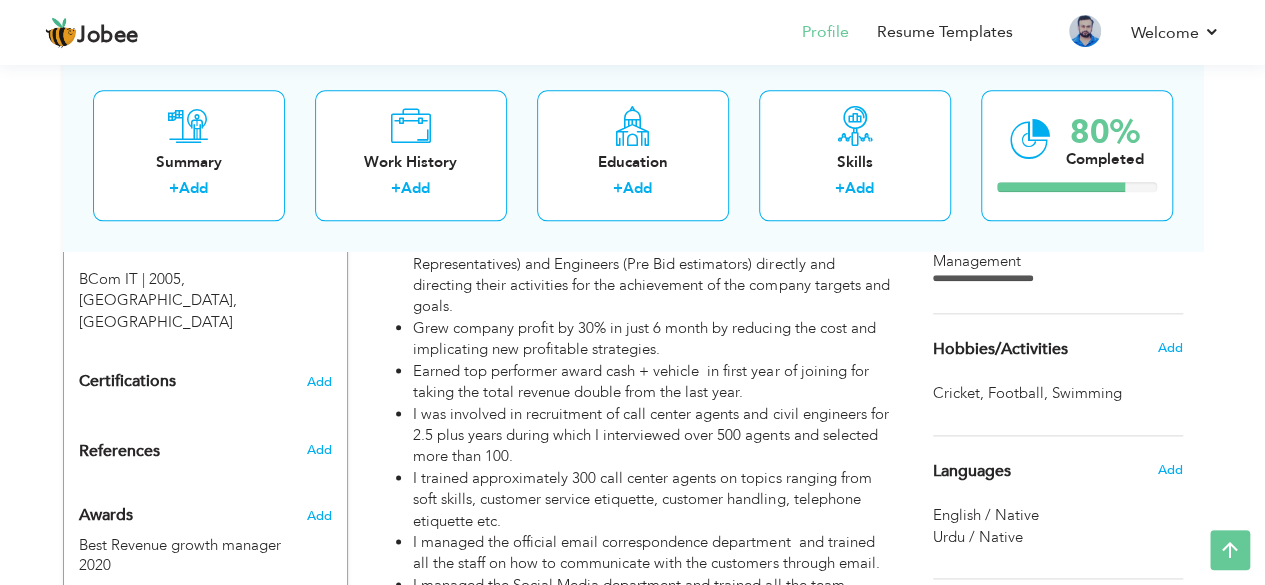 scroll, scrollTop: 1068, scrollLeft: 0, axis: vertical 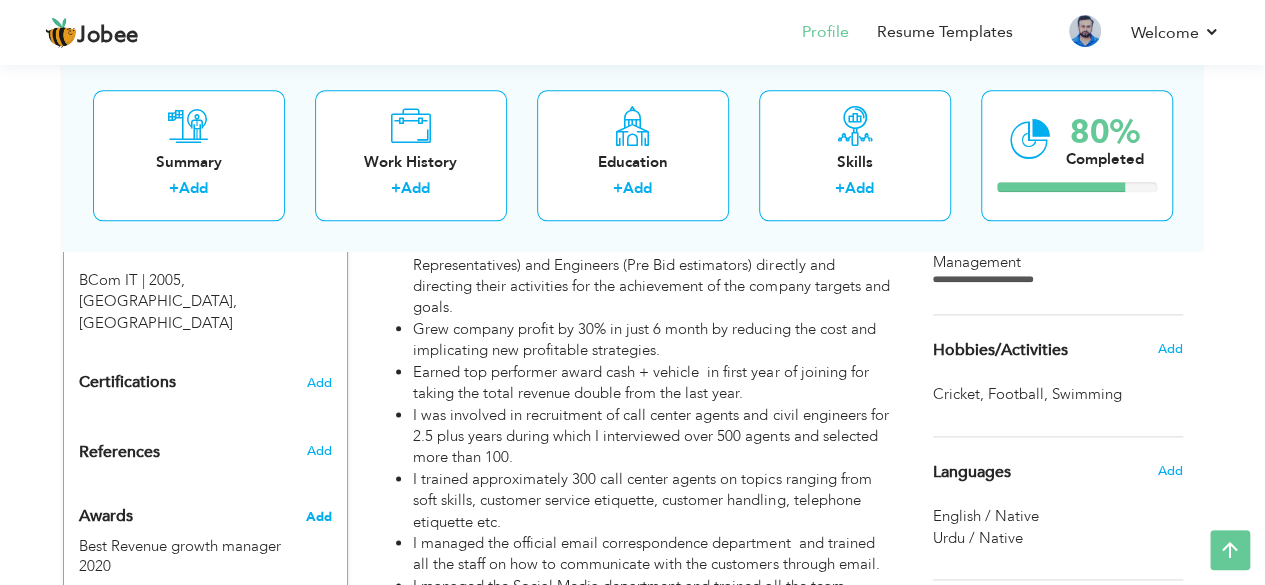 click on "Add" at bounding box center [318, 517] 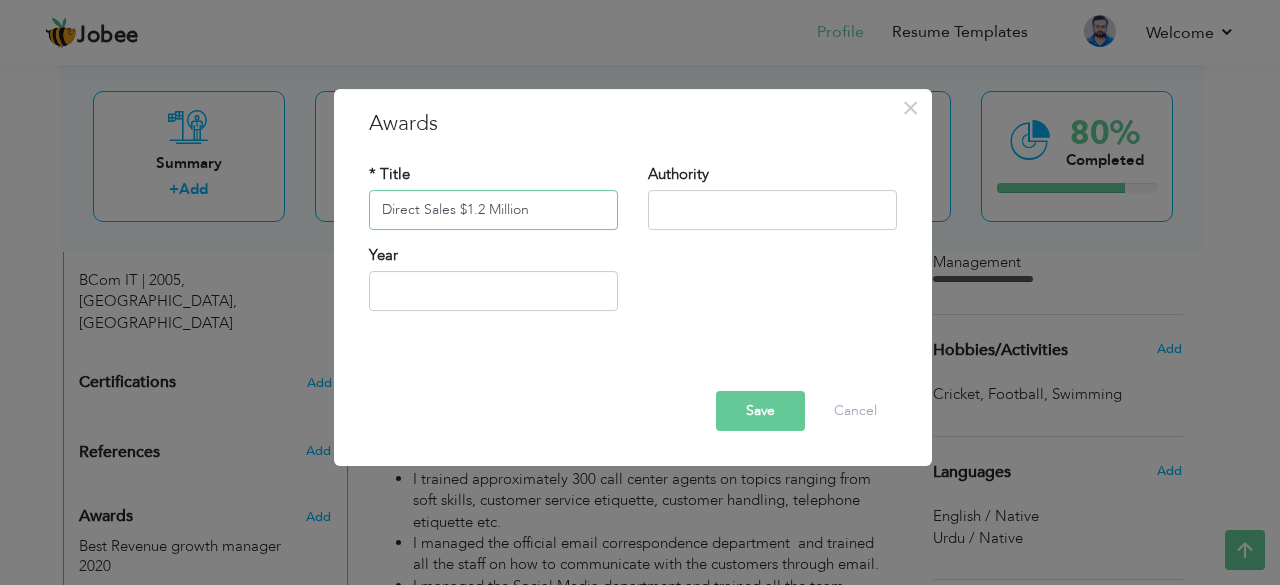 type on "Direct Sales $1.2 Million" 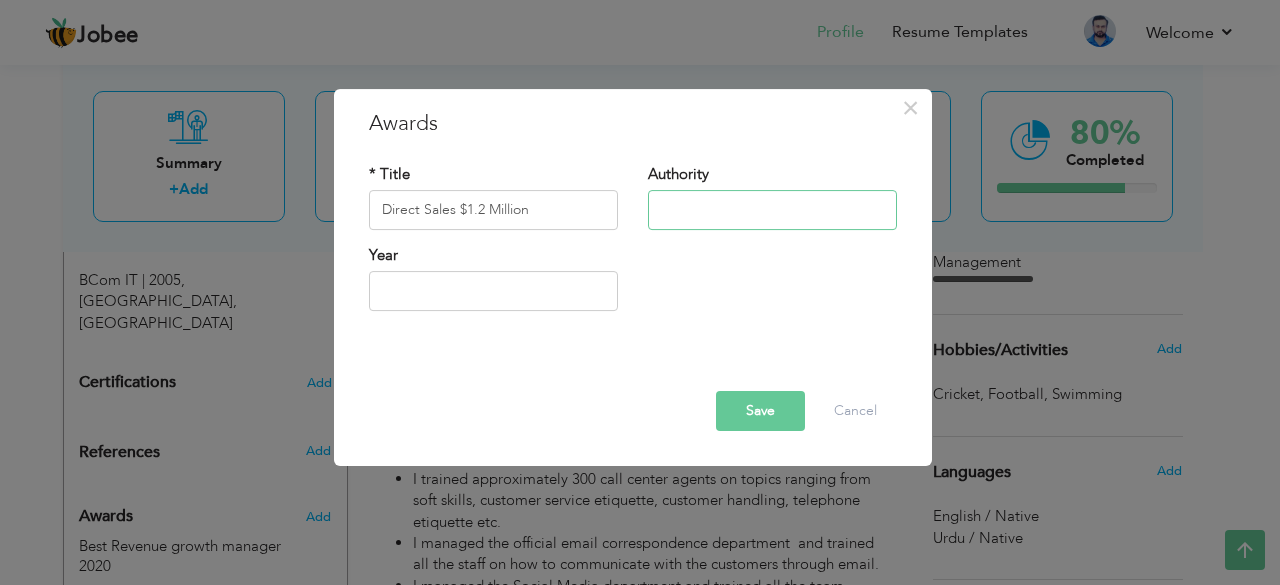 click at bounding box center (772, 210) 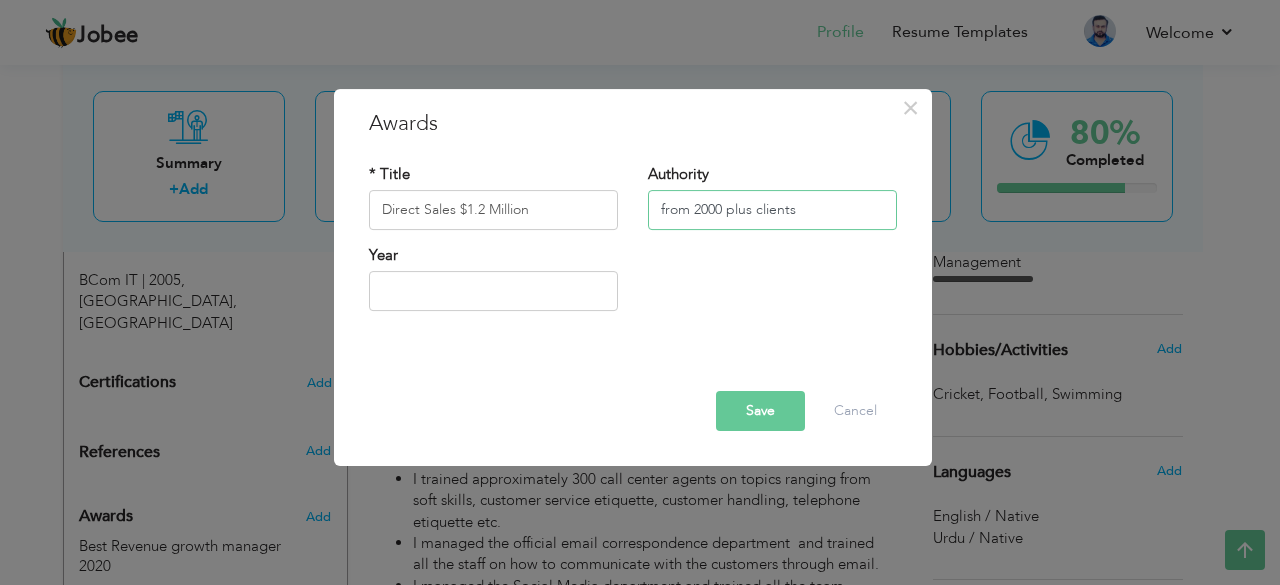 type on "from 2000 plus clients" 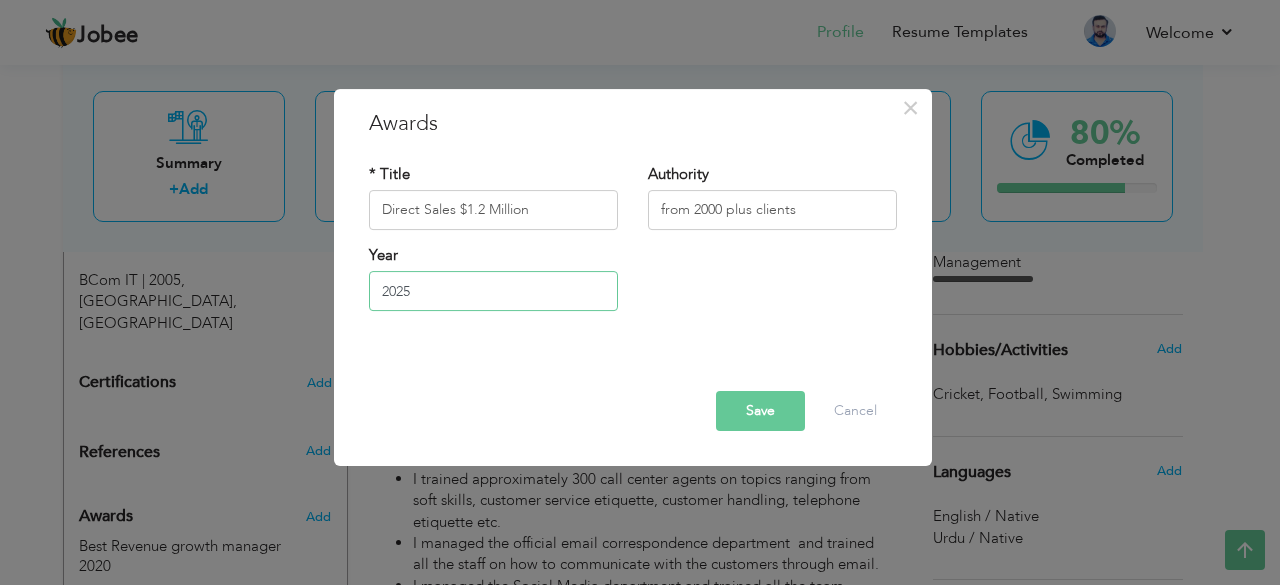 click on "2025" at bounding box center [493, 291] 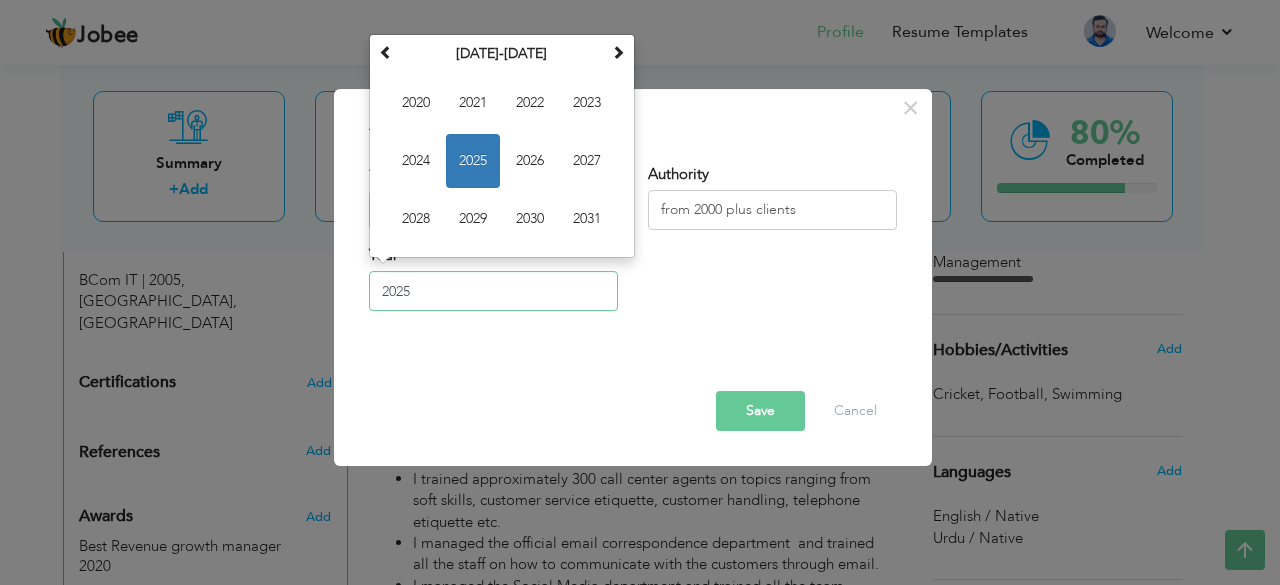 click on "2025" at bounding box center [493, 291] 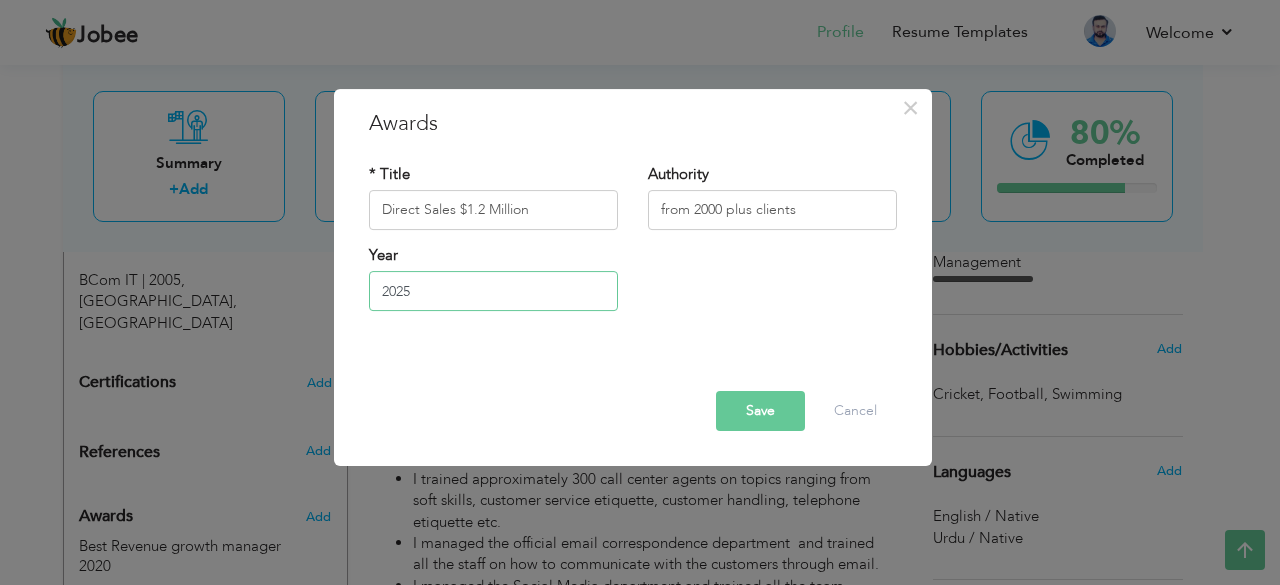 click on "2025" at bounding box center (493, 291) 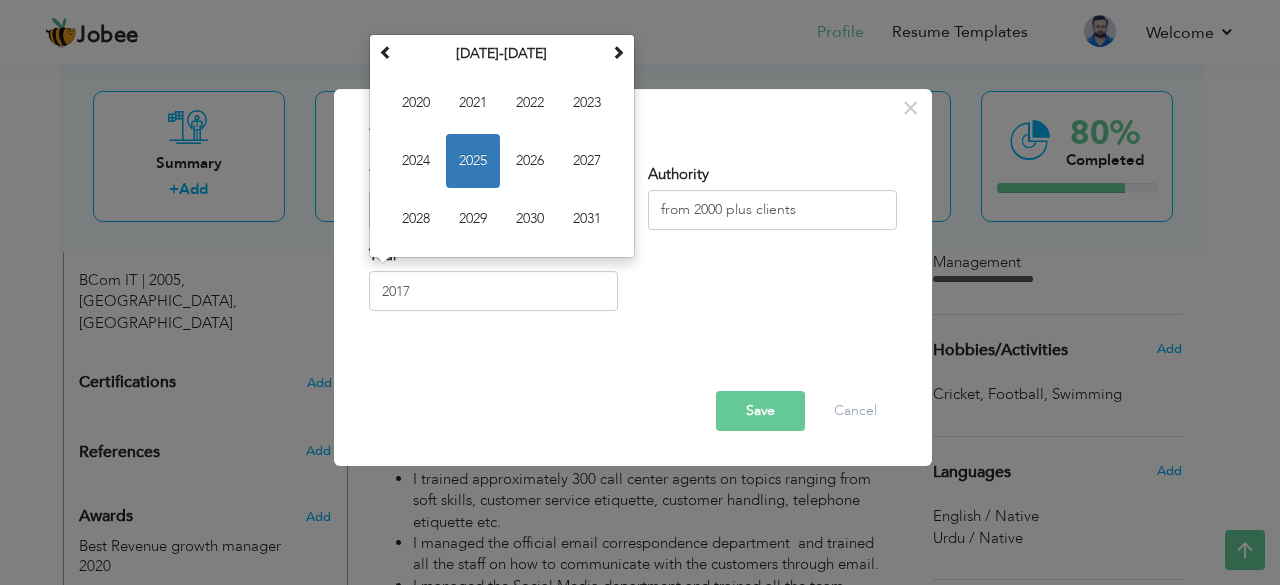 click at bounding box center [633, 373] 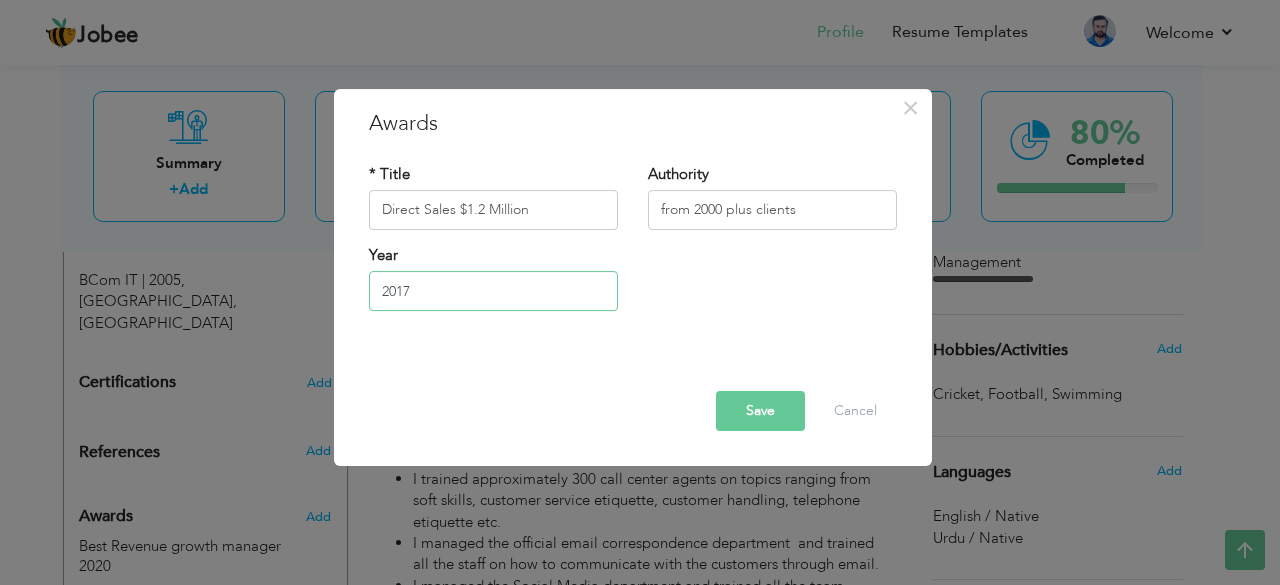 click on "2017" at bounding box center (493, 291) 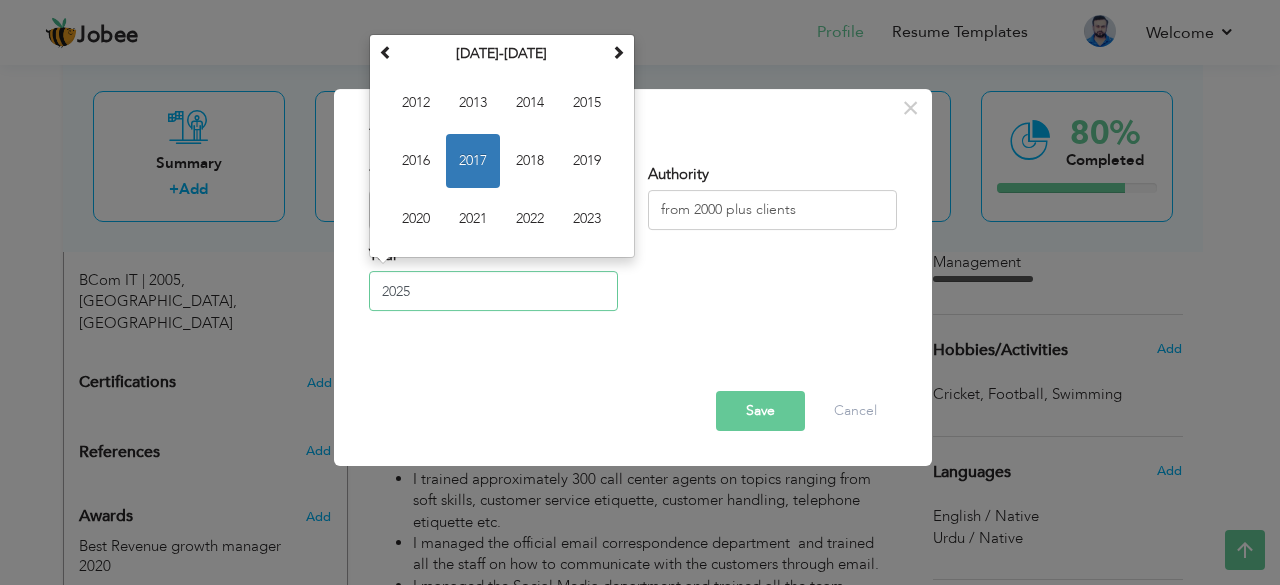 click on "2025" at bounding box center [493, 291] 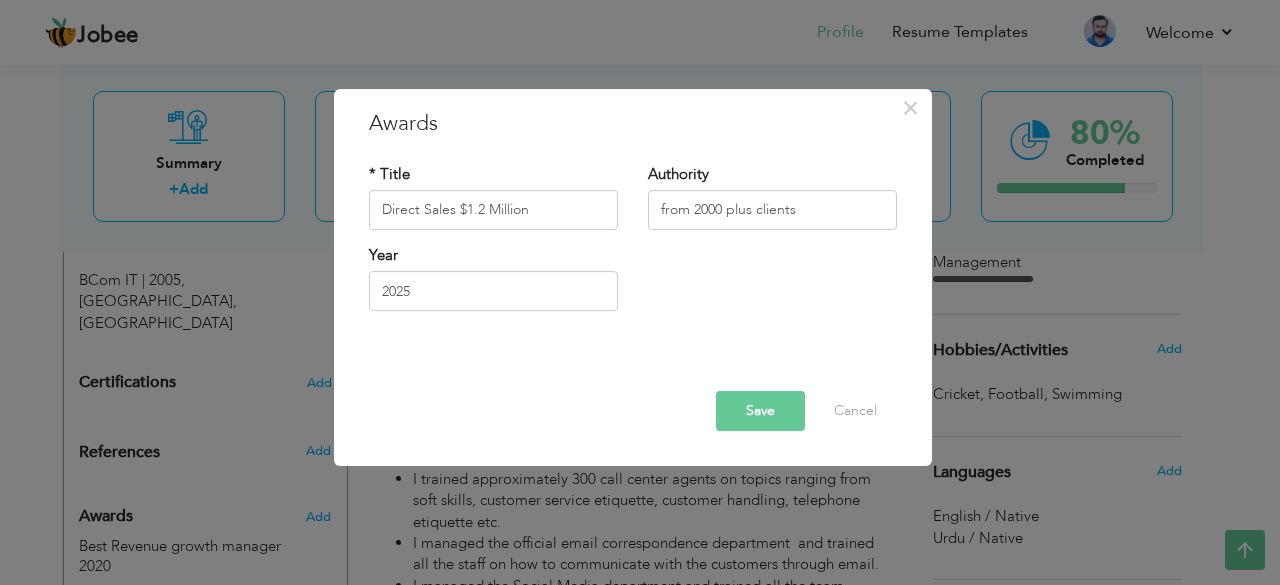 click at bounding box center [633, 373] 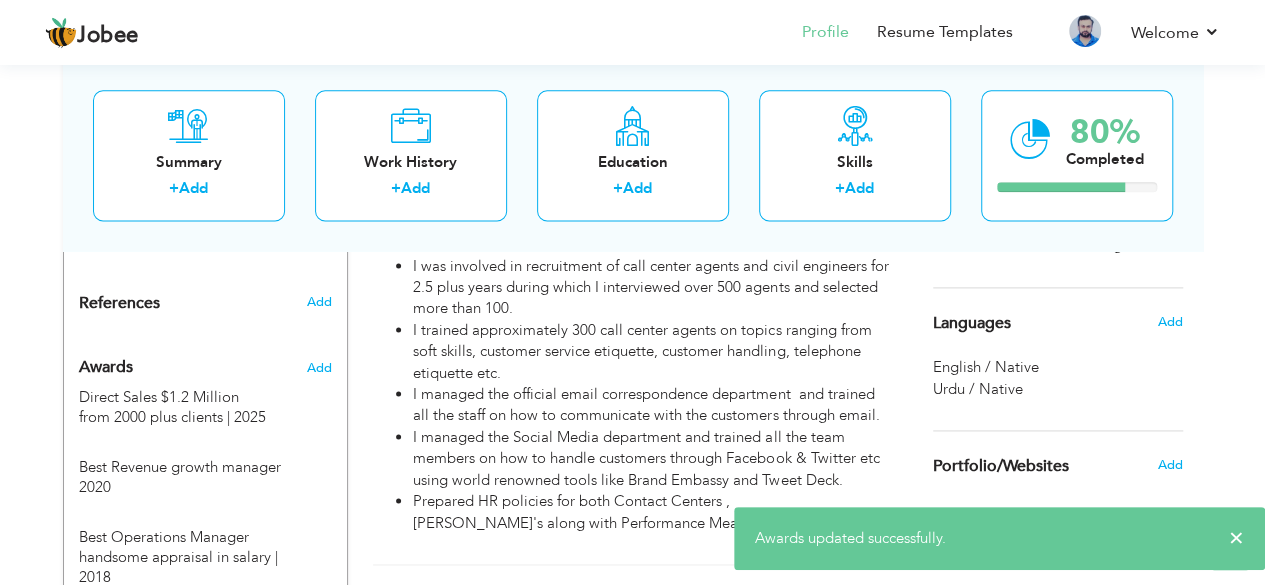 scroll, scrollTop: 1218, scrollLeft: 0, axis: vertical 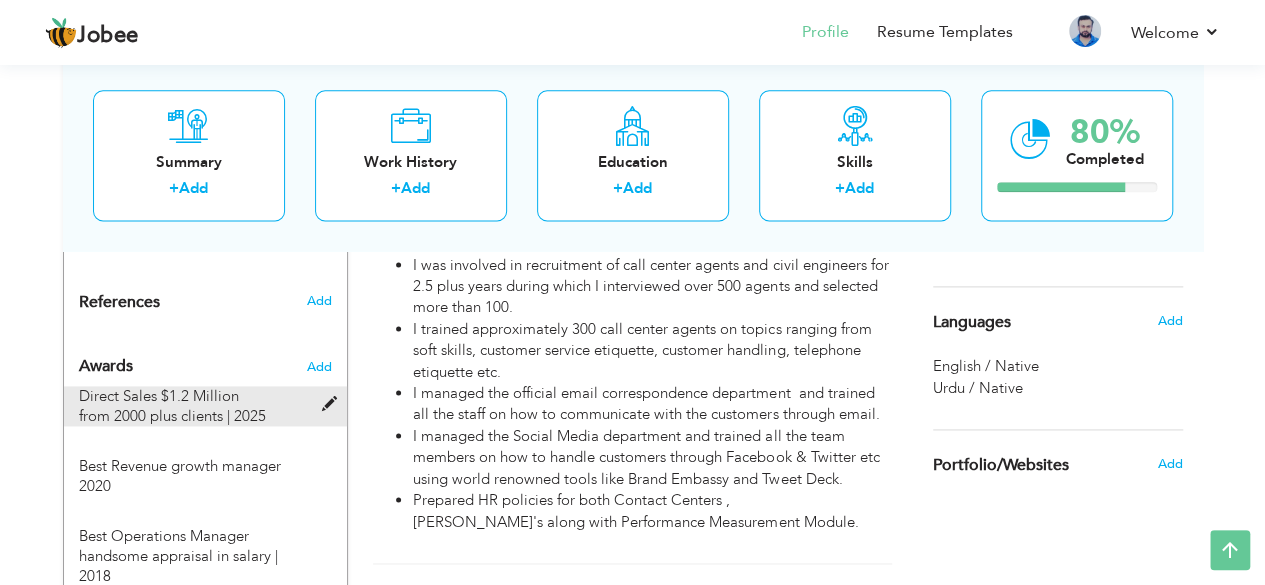 click at bounding box center [333, 404] 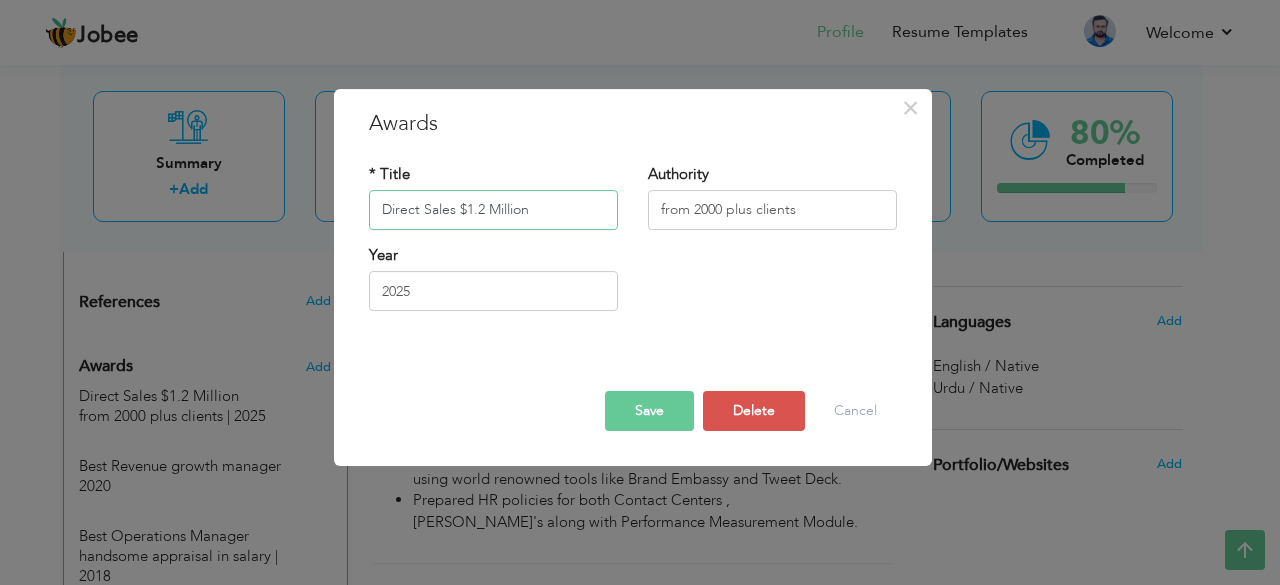 click on "Direct Sales $1.2 Million" at bounding box center (493, 210) 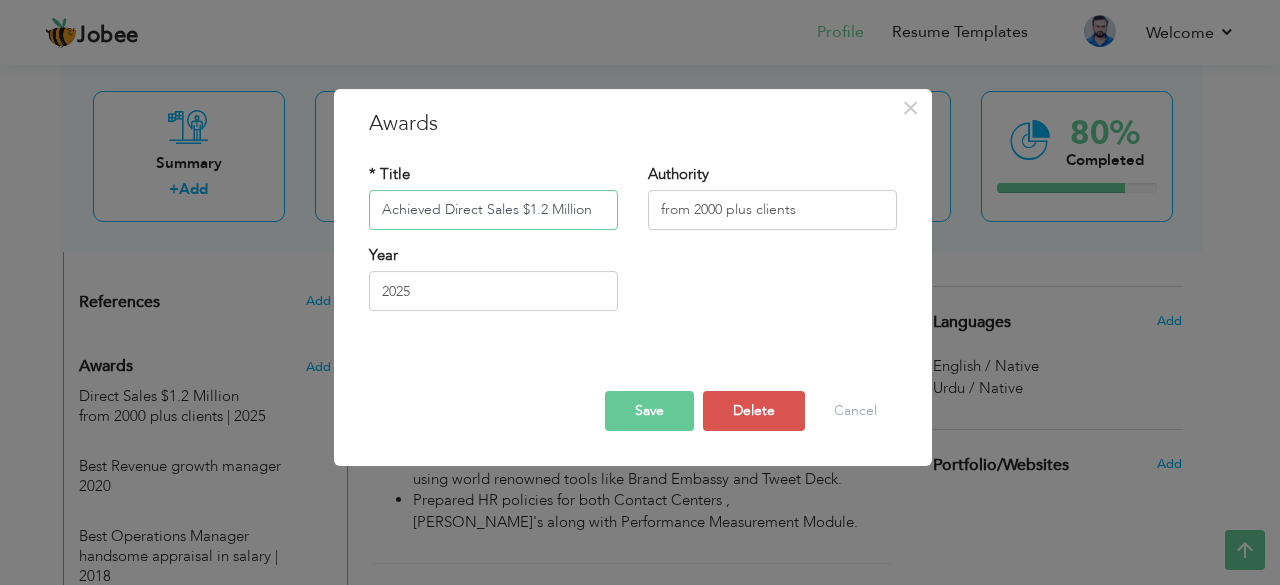 type on "Achieved Direct Sales $1.2 Million" 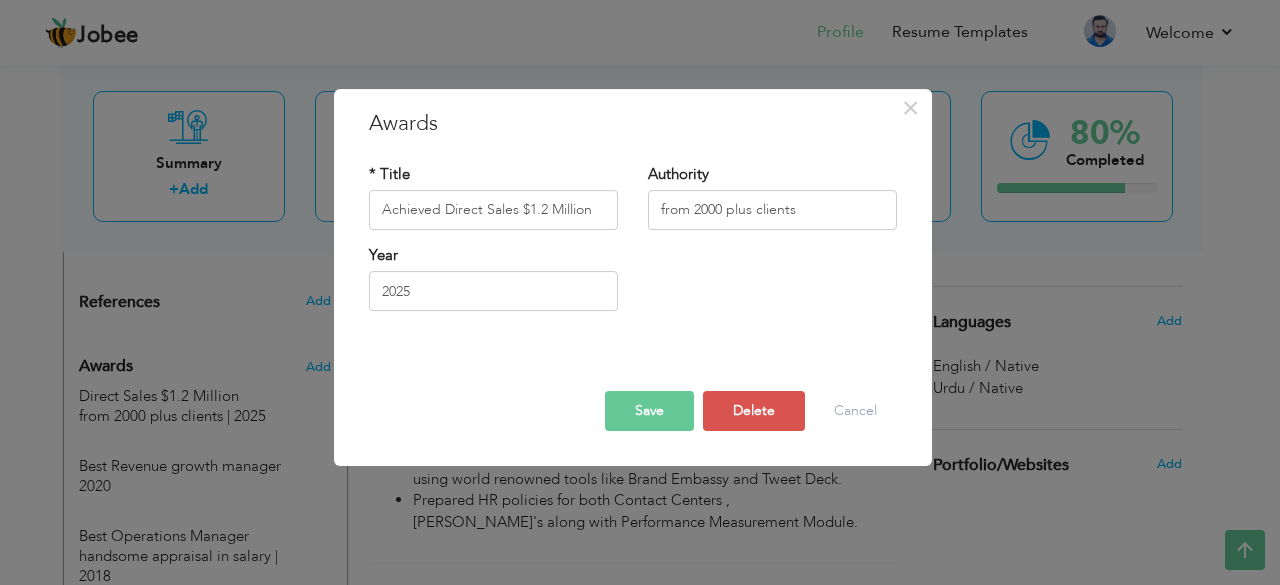 click on "Save" at bounding box center [649, 411] 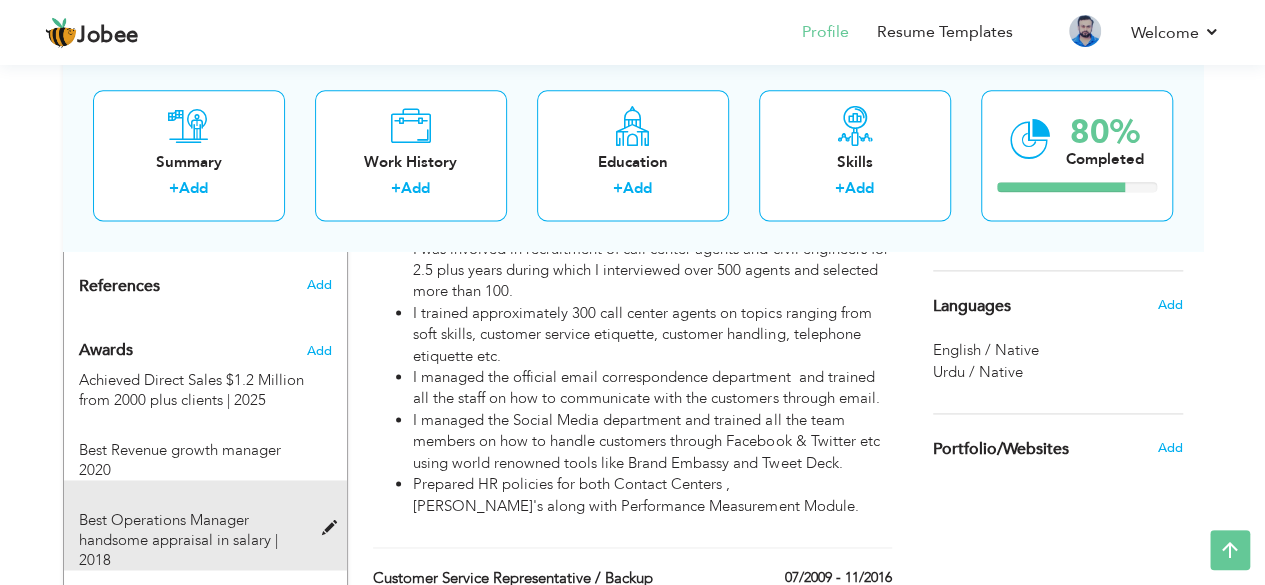 scroll, scrollTop: 1233, scrollLeft: 0, axis: vertical 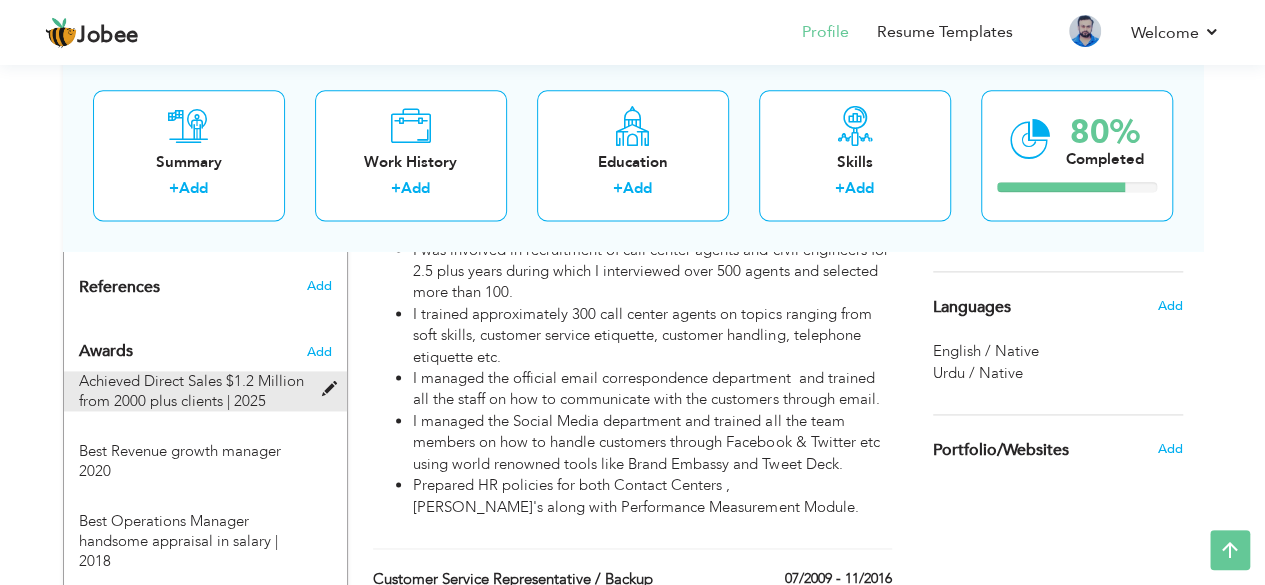 click at bounding box center [333, 389] 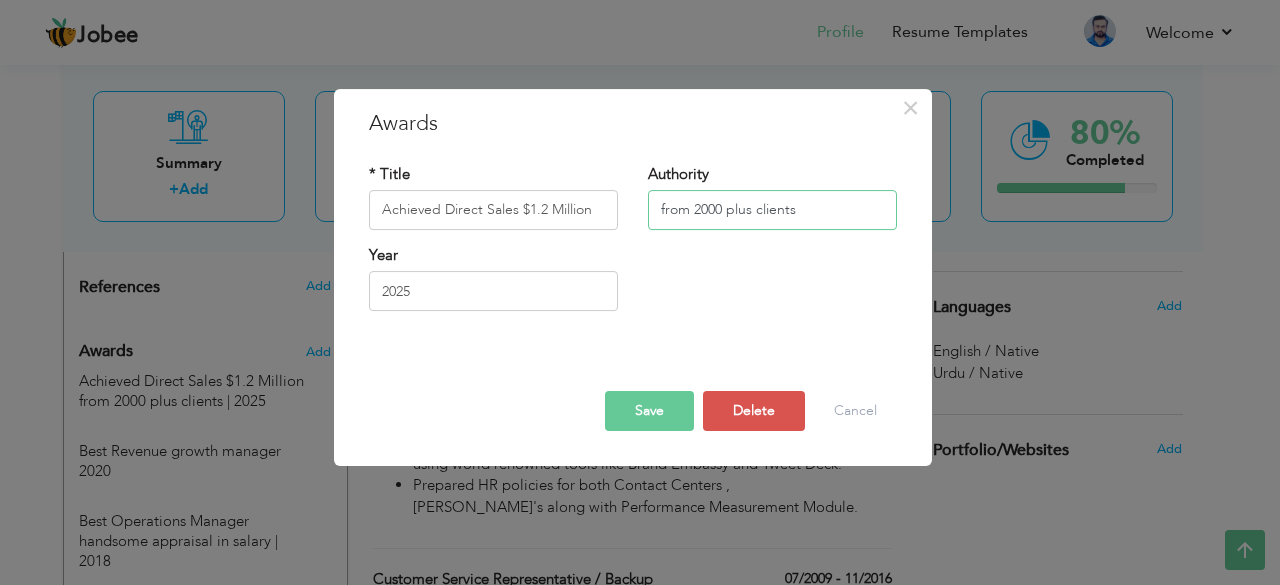 click on "from 2000 plus clients" at bounding box center (772, 210) 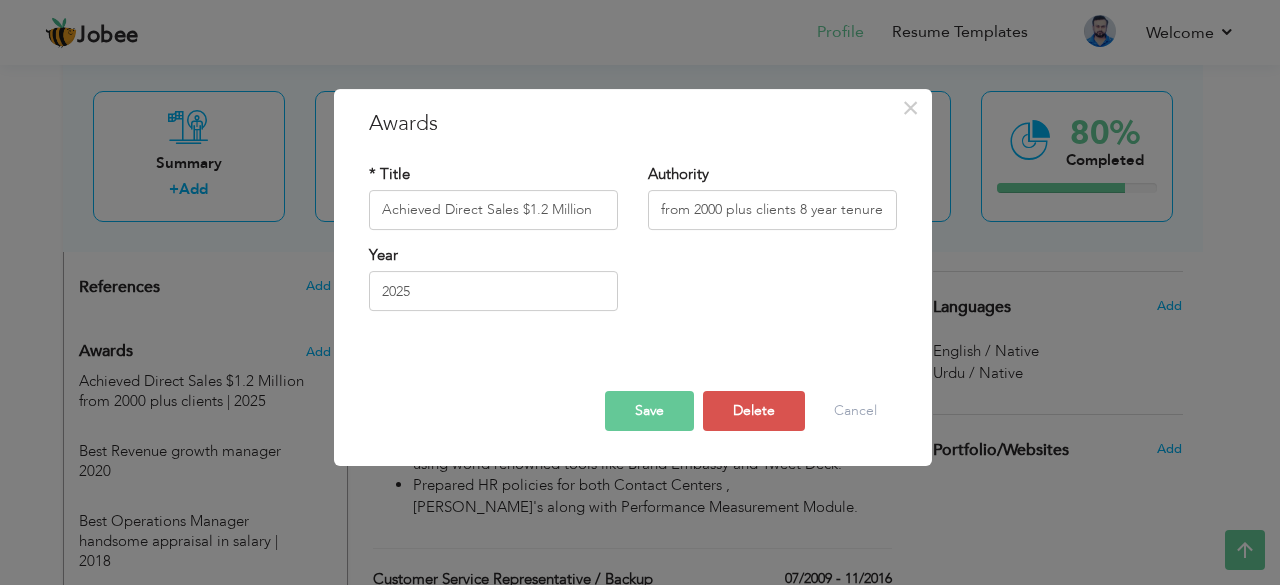 click on "Save
Delete
Cancel" at bounding box center [633, 393] 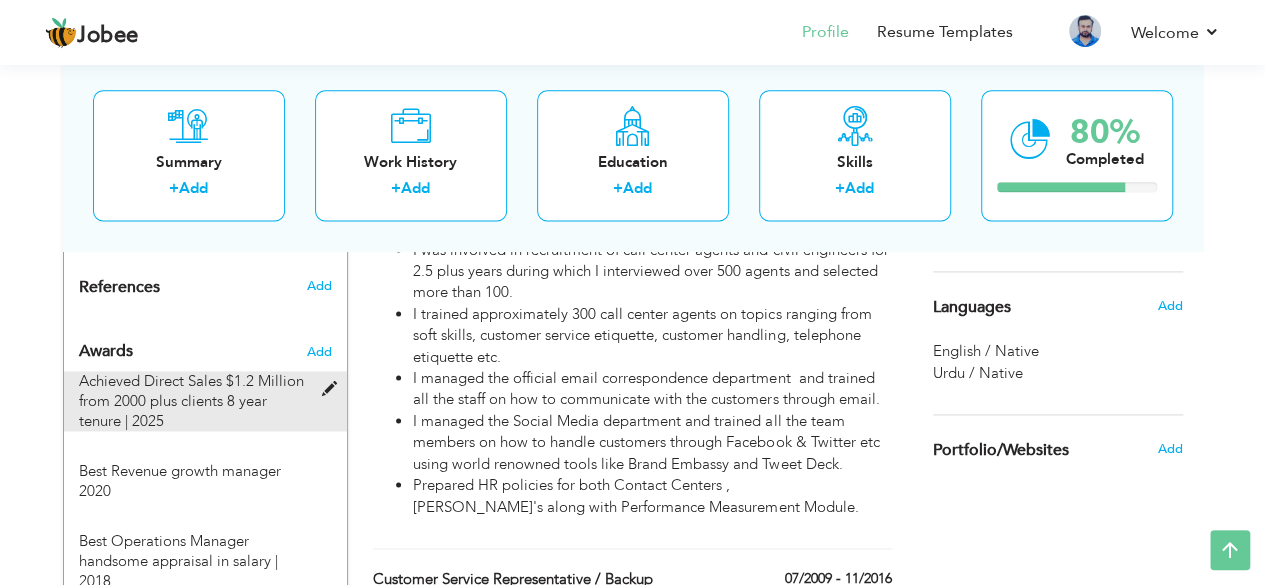 click at bounding box center (333, 389) 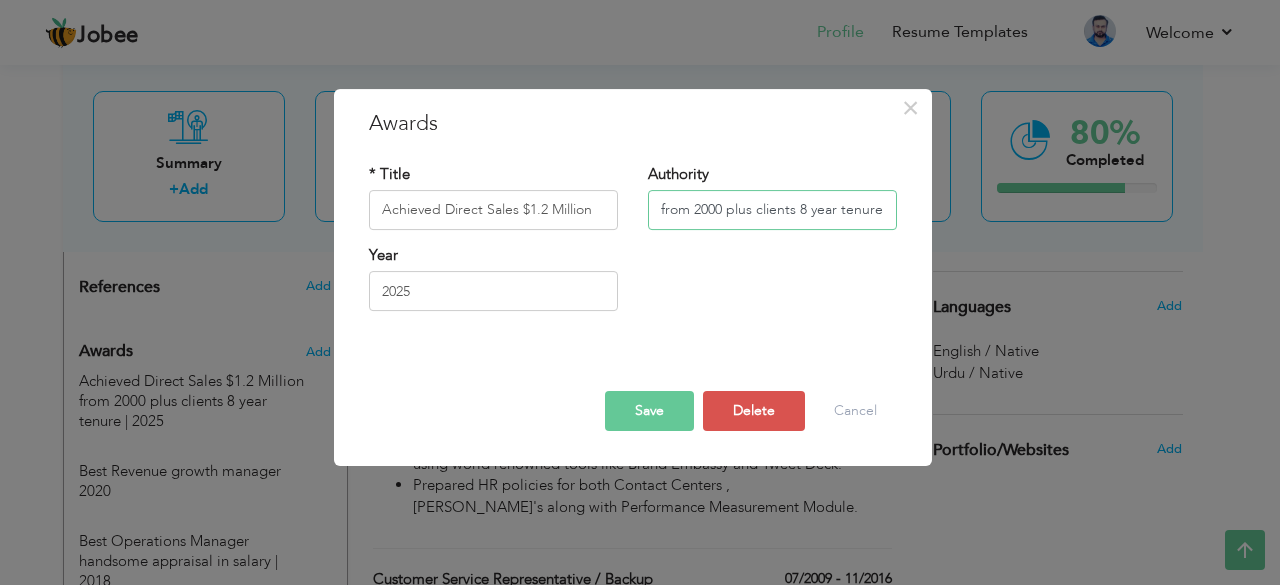 click on "from 2000 plus clients 8 year tenure" at bounding box center (772, 210) 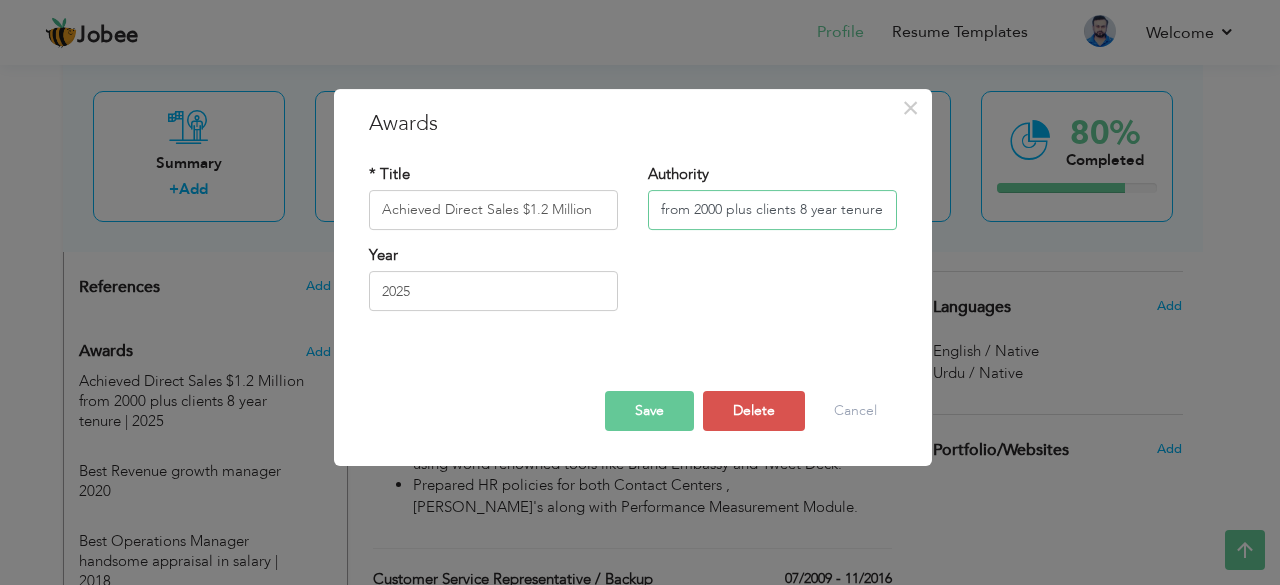 click on "from 2000 plus clients 8 year tenure" at bounding box center [772, 210] 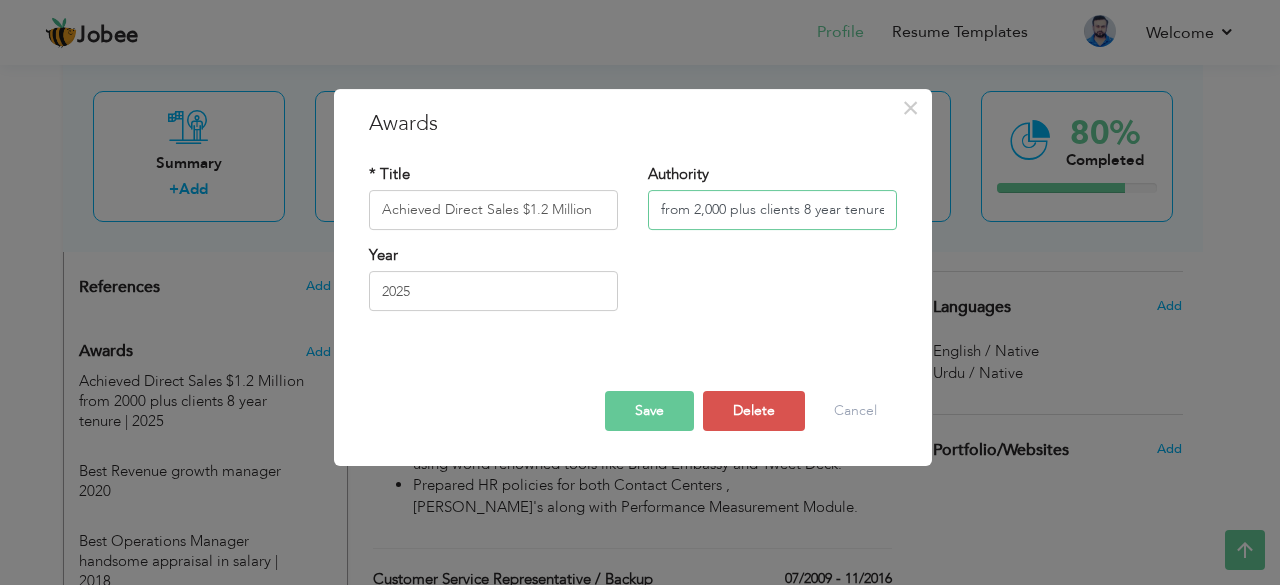 type on "from 2,000 plus clients 8 year tenure" 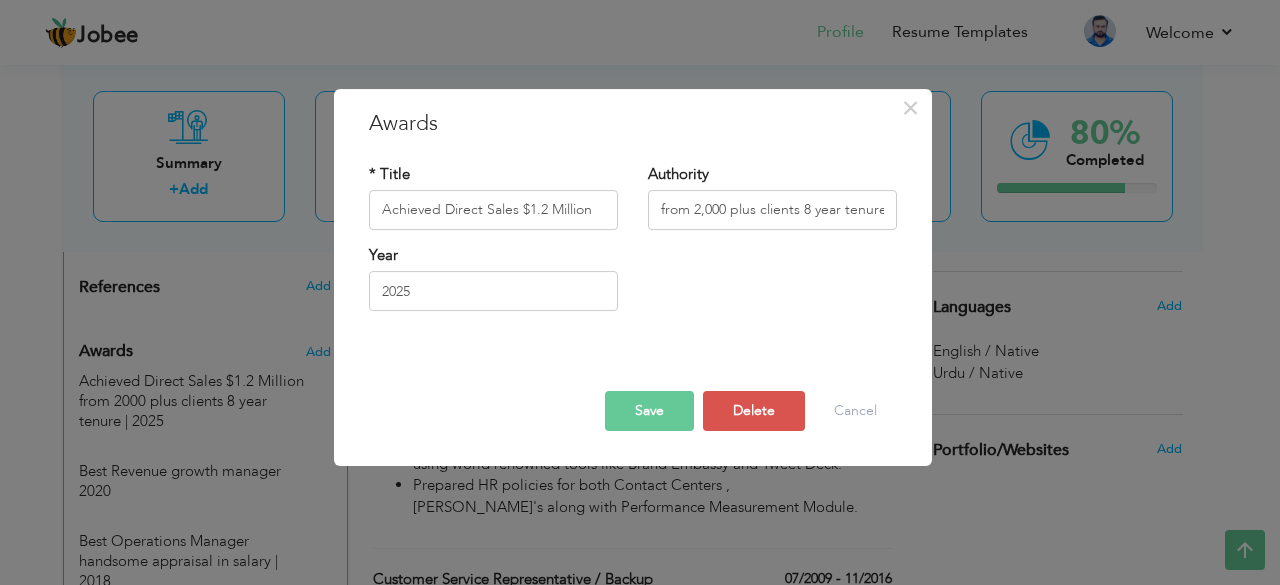 click on "Save" at bounding box center (649, 411) 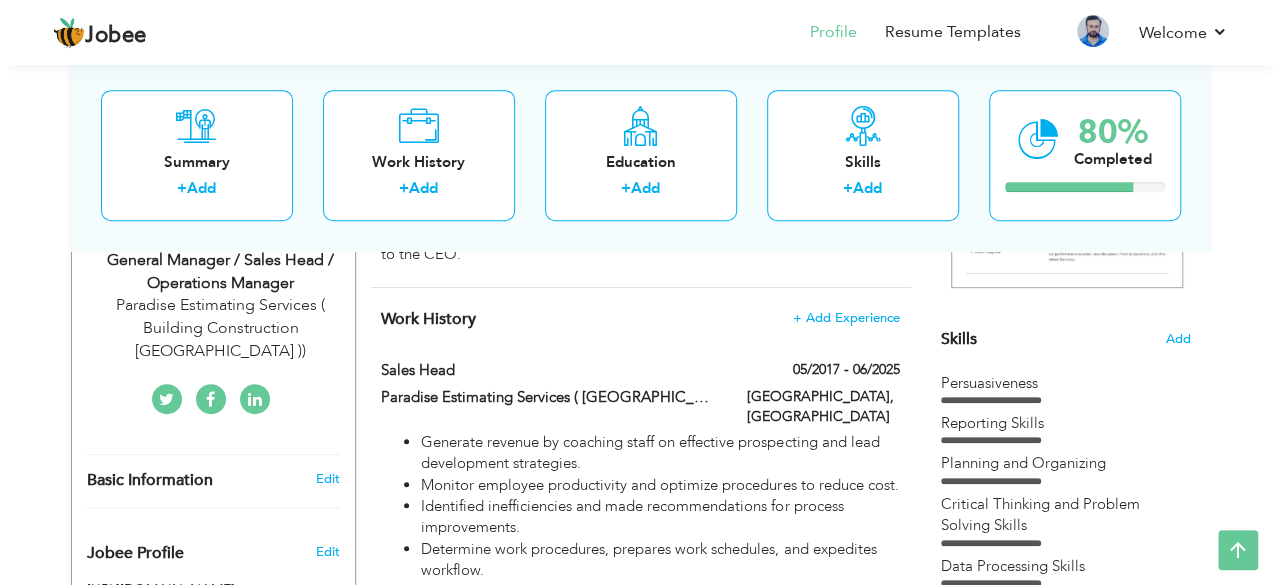 scroll, scrollTop: 440, scrollLeft: 0, axis: vertical 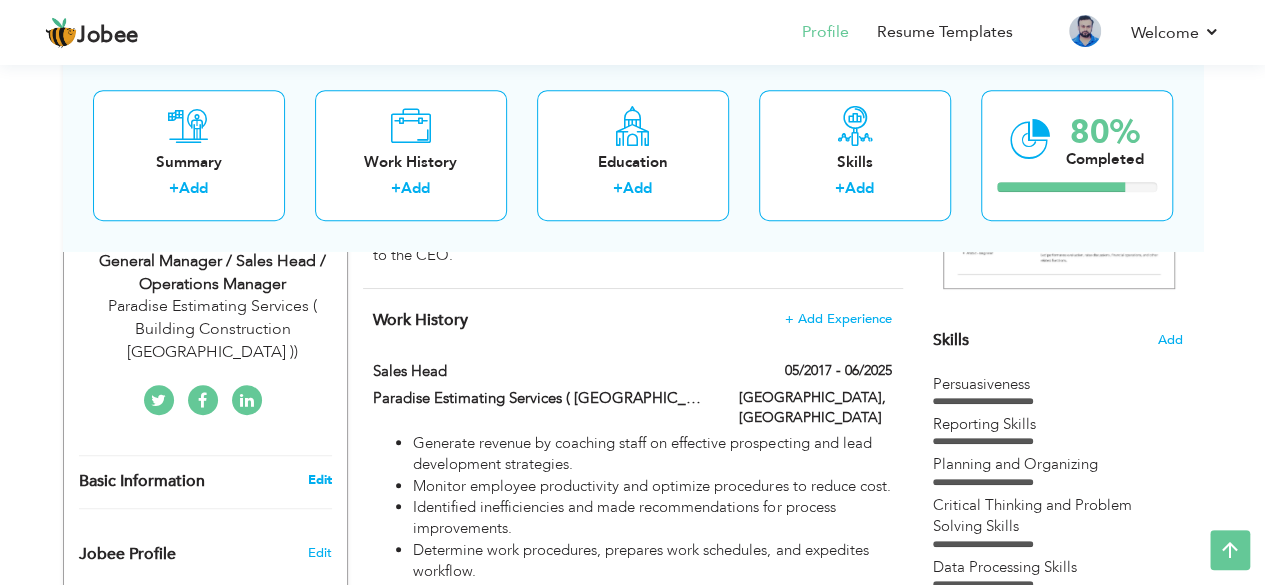 click on "Edit" at bounding box center (319, 480) 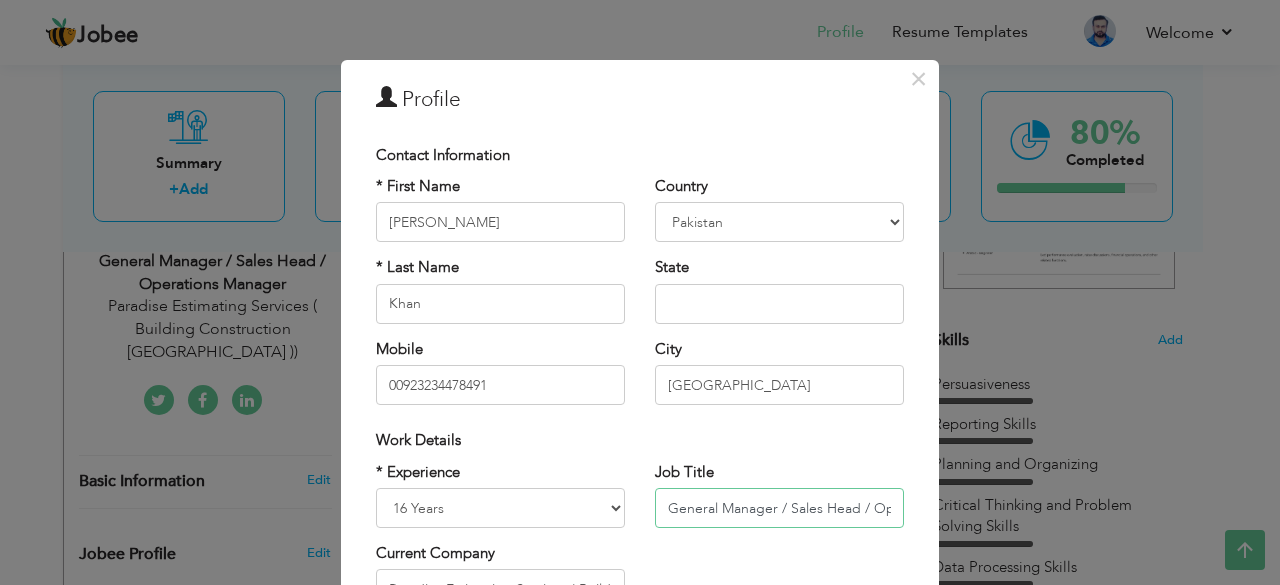 click on "General Manager / Sales Head / Operations Manager" at bounding box center [779, 508] 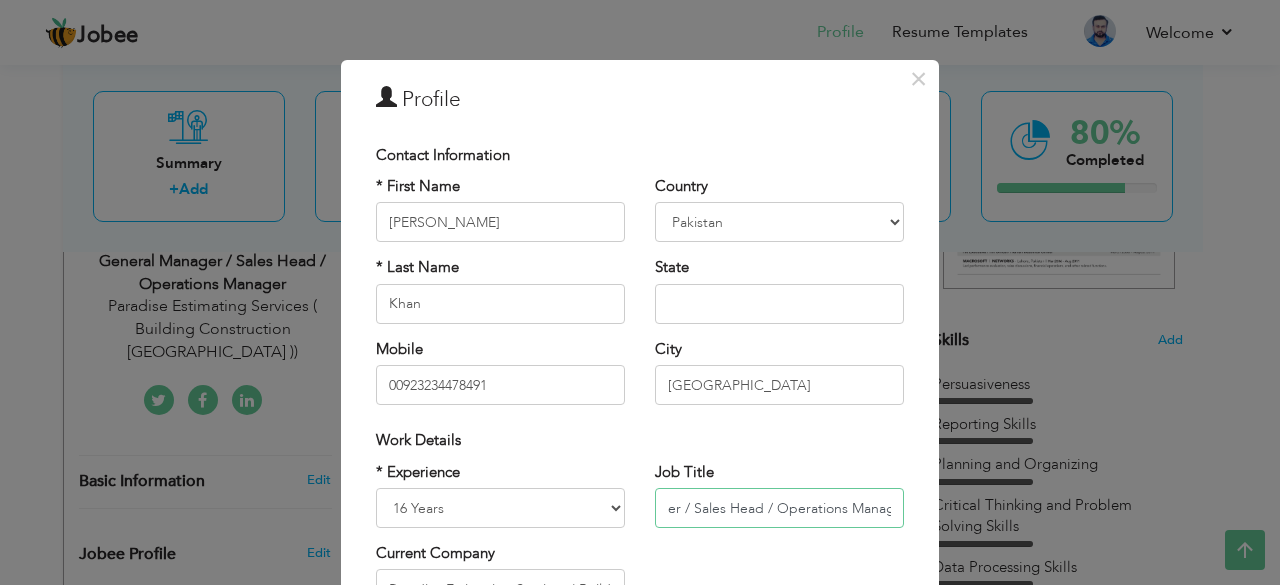 scroll, scrollTop: 0, scrollLeft: 108, axis: horizontal 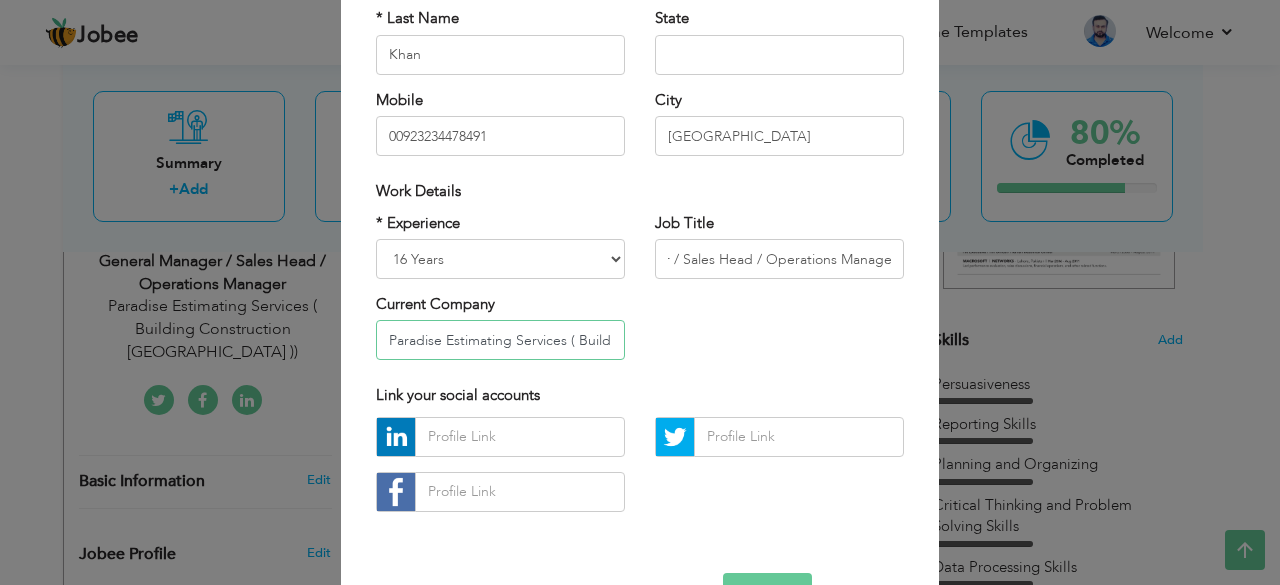 click on "Paradise Estimating Services ( Building Construction [GEOGRAPHIC_DATA] ))" at bounding box center (500, 340) 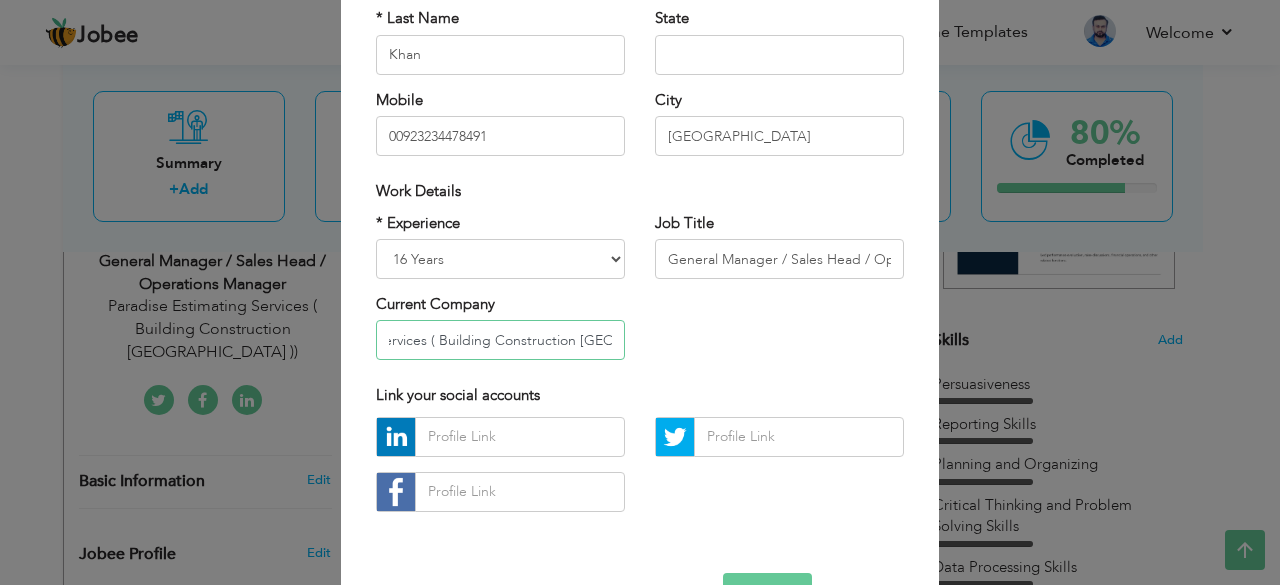 scroll, scrollTop: 0, scrollLeft: 136, axis: horizontal 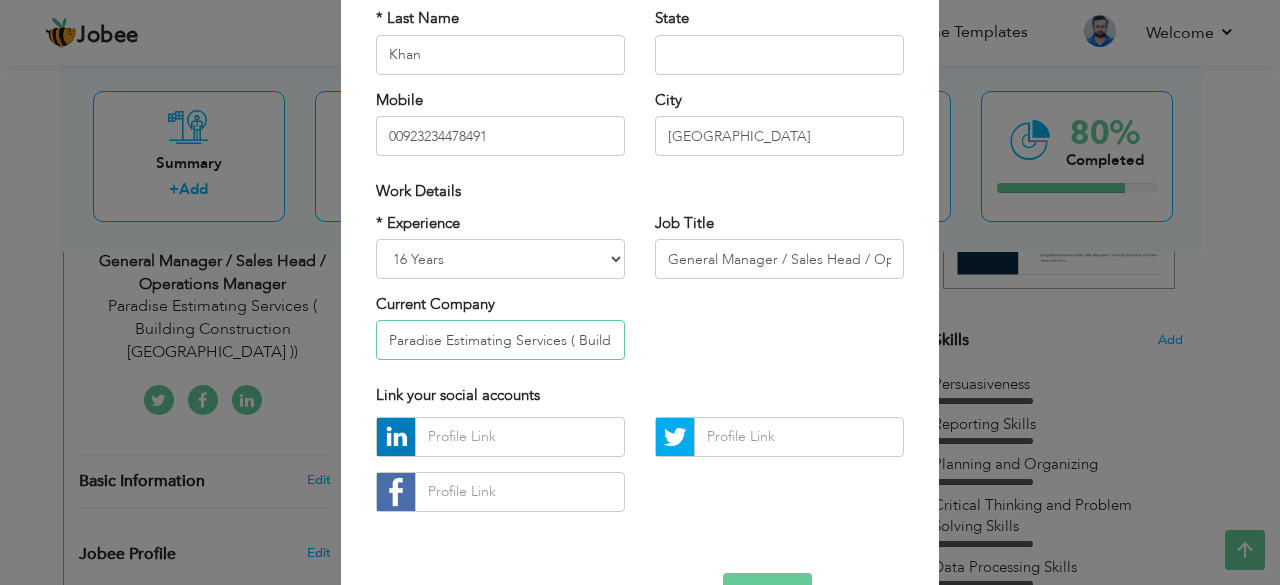 drag, startPoint x: 547, startPoint y: 342, endPoint x: 323, endPoint y: 309, distance: 226.41776 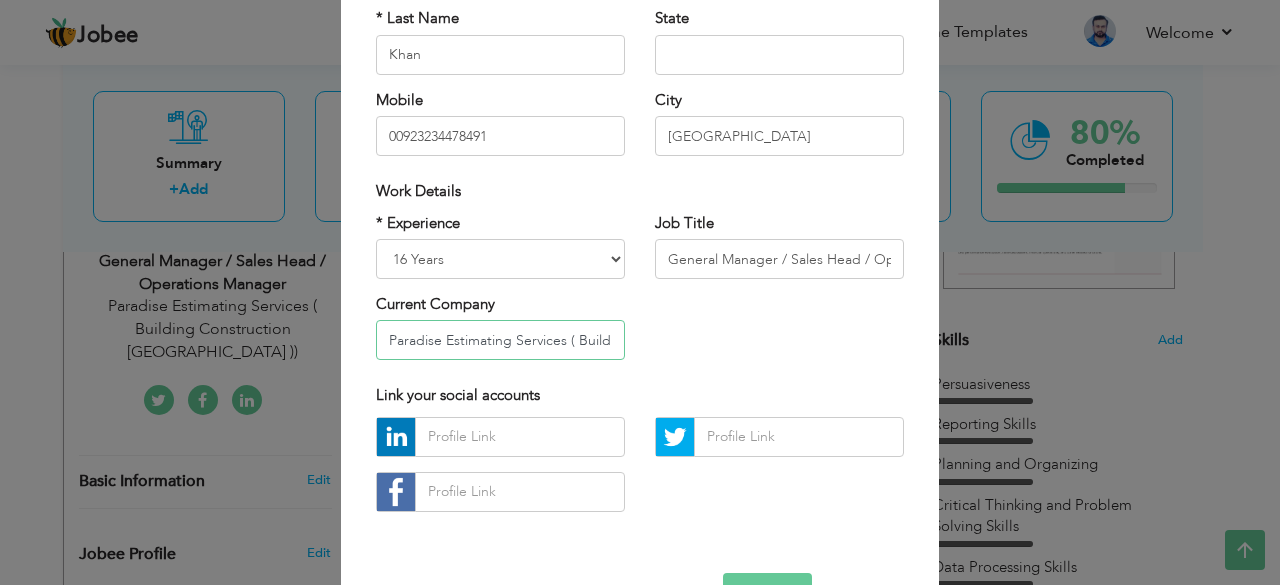click on "Paradise Estimating Services ( Building Construction [GEOGRAPHIC_DATA] )" at bounding box center (500, 340) 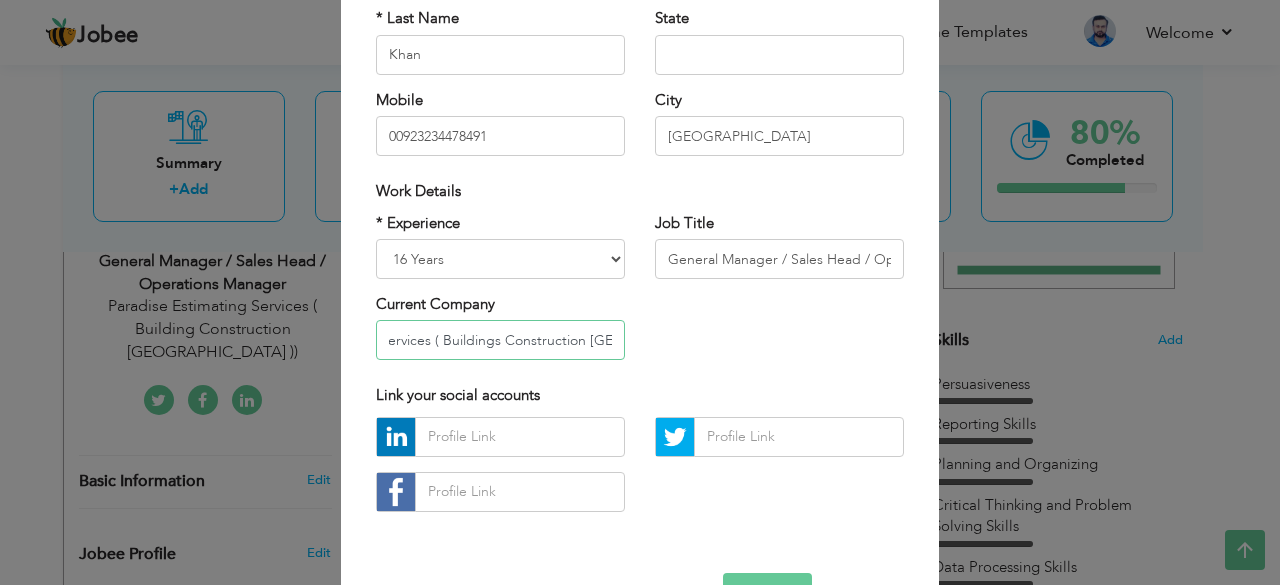 scroll, scrollTop: 0, scrollLeft: 142, axis: horizontal 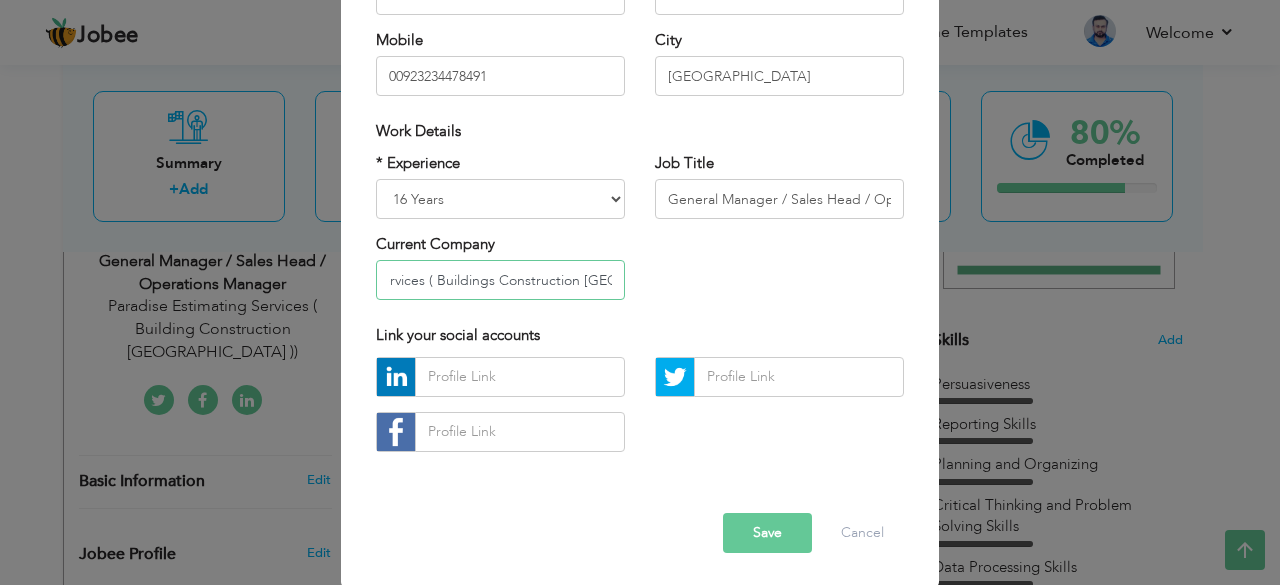 type on "Paradise Estimating Services ( Buildings Construction [GEOGRAPHIC_DATA] )" 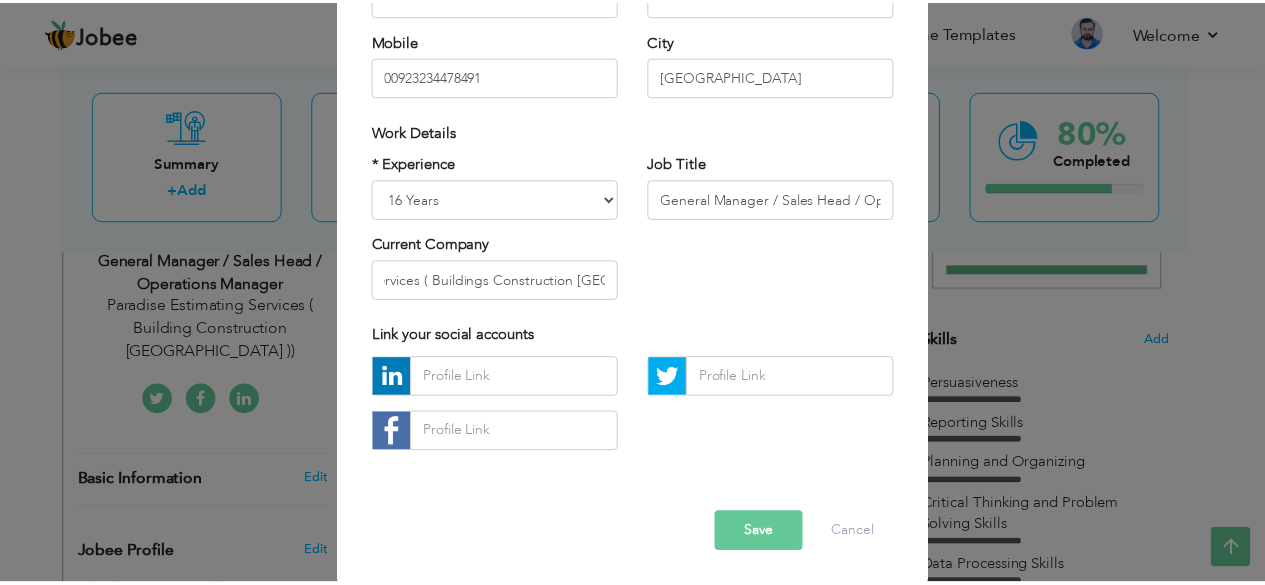 scroll, scrollTop: 0, scrollLeft: 0, axis: both 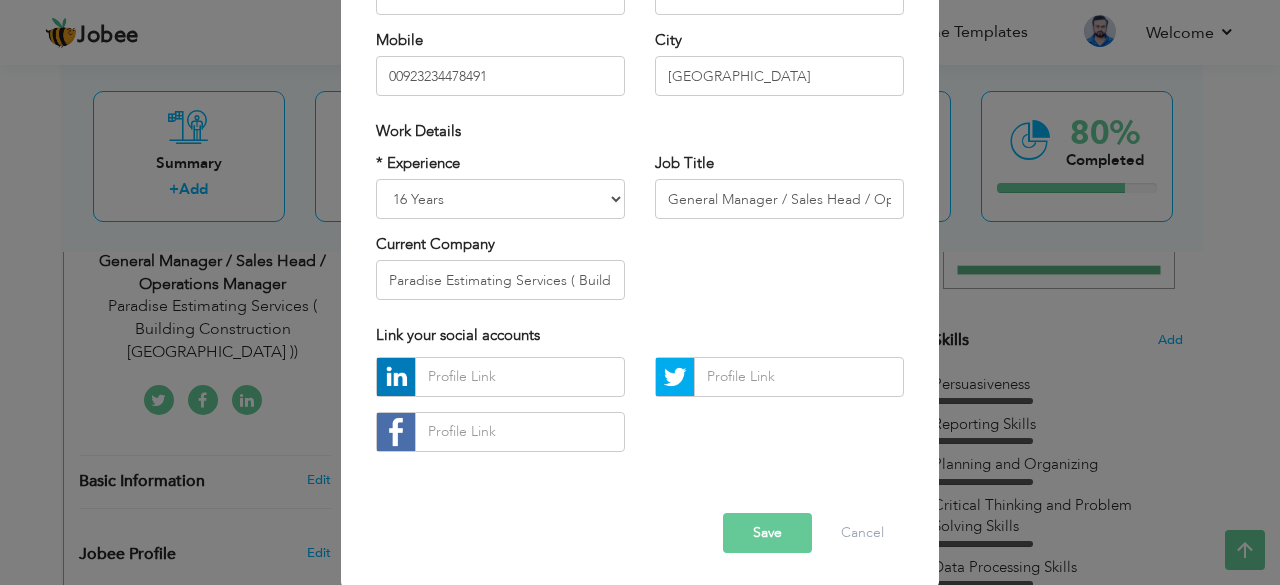 click on "Save" at bounding box center [767, 533] 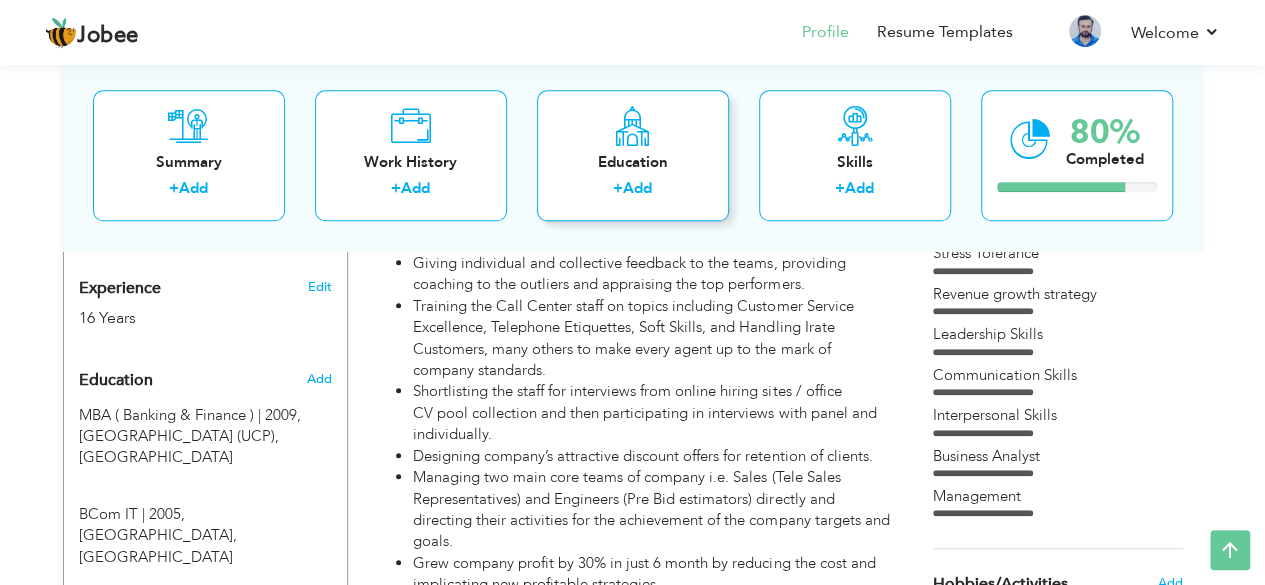 scroll, scrollTop: 832, scrollLeft: 0, axis: vertical 